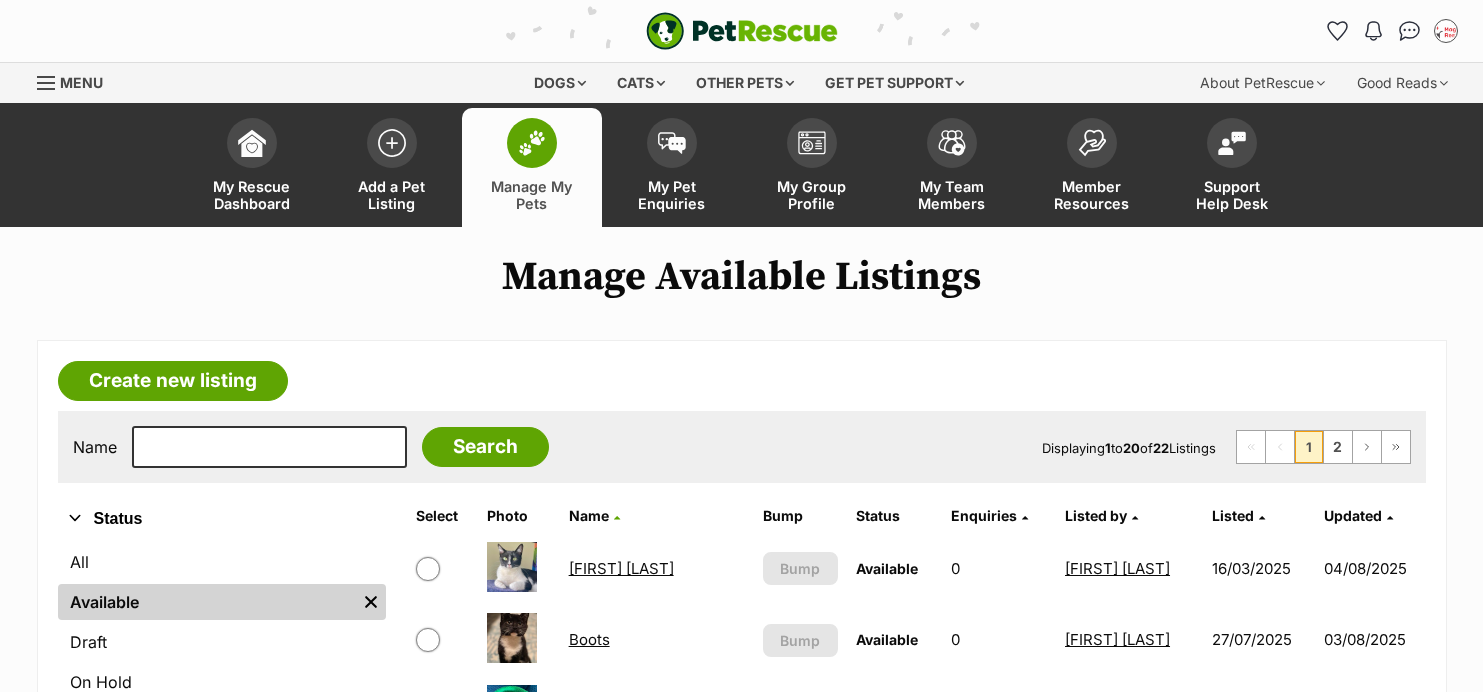 scroll, scrollTop: 304, scrollLeft: 0, axis: vertical 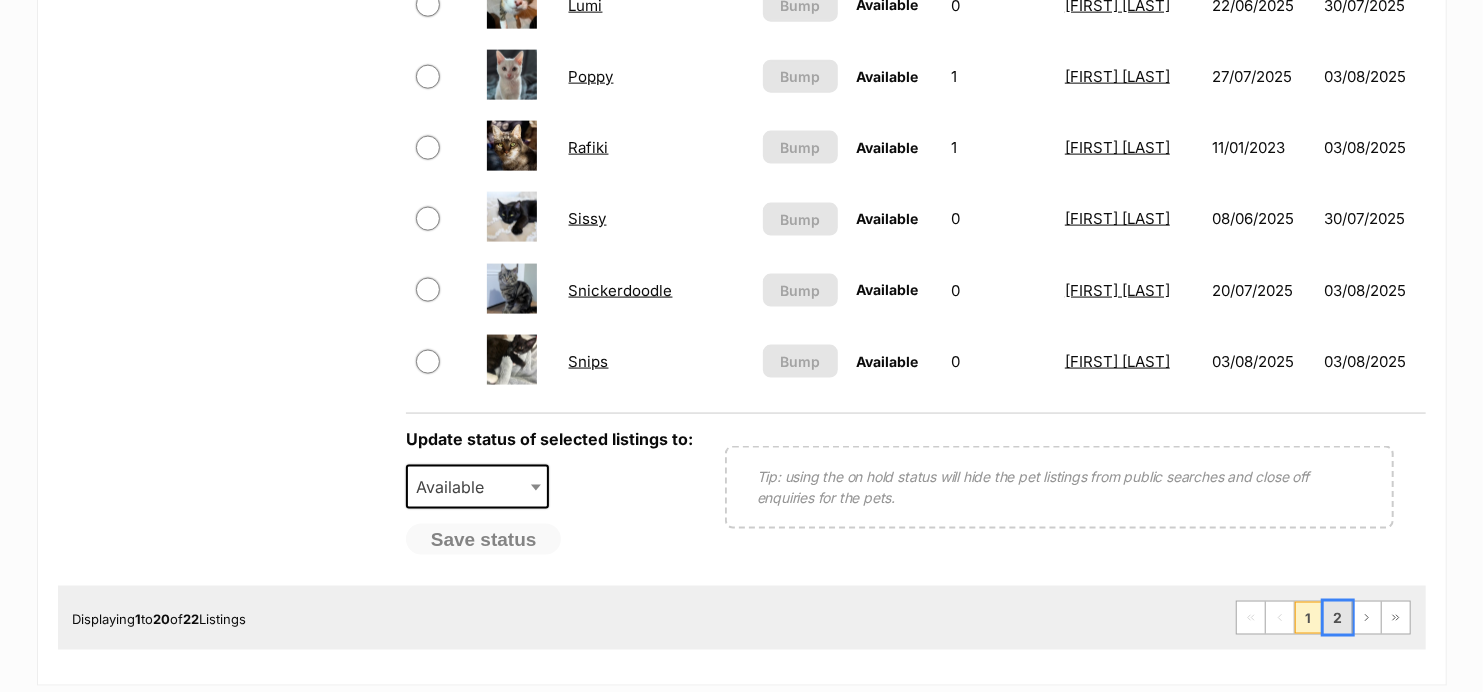 click on "2" at bounding box center (1338, 618) 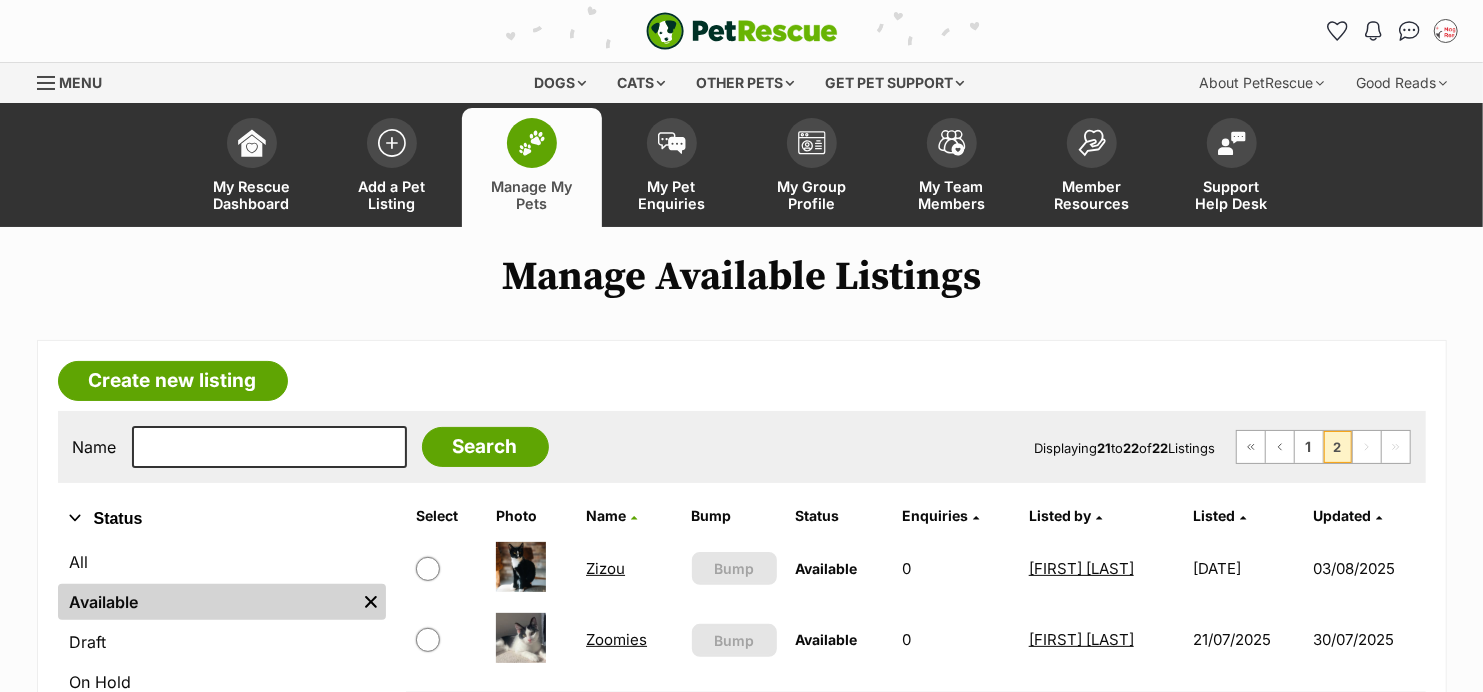 scroll, scrollTop: 91, scrollLeft: 0, axis: vertical 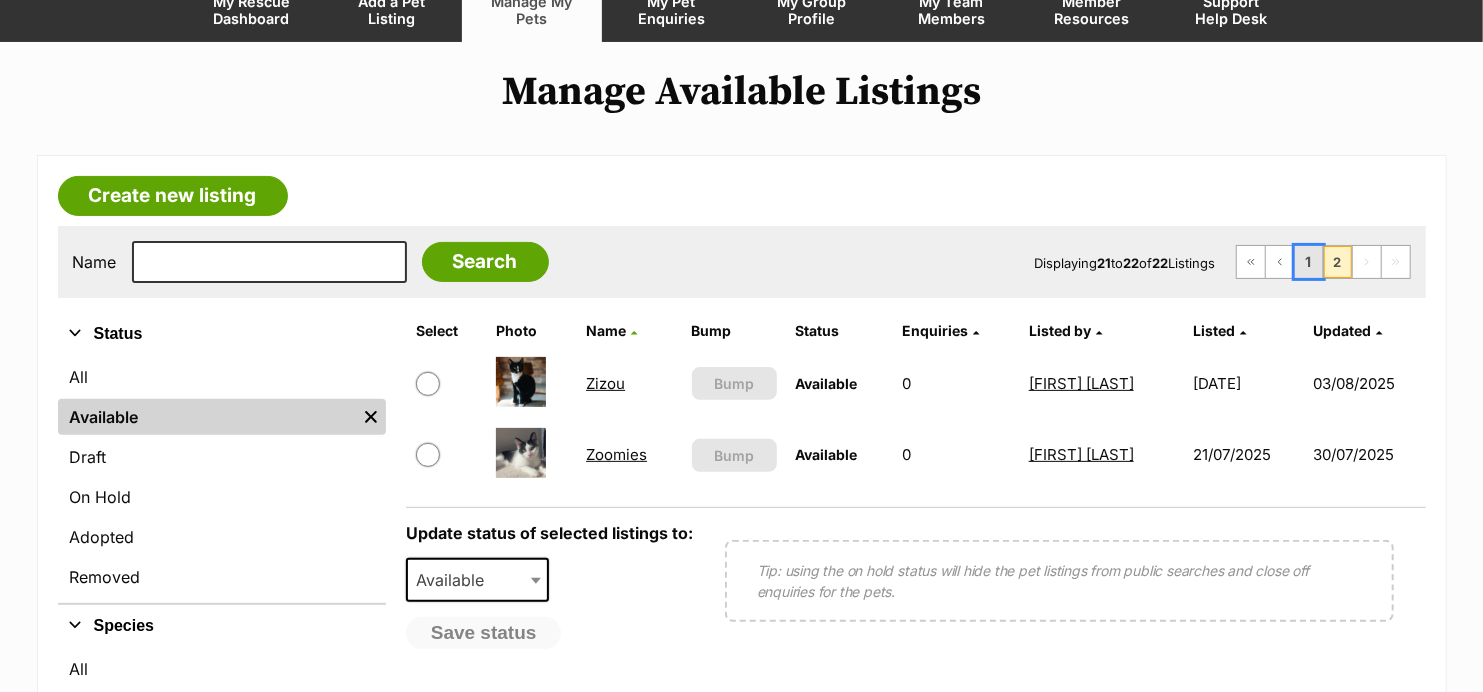 click on "1" at bounding box center (1309, 262) 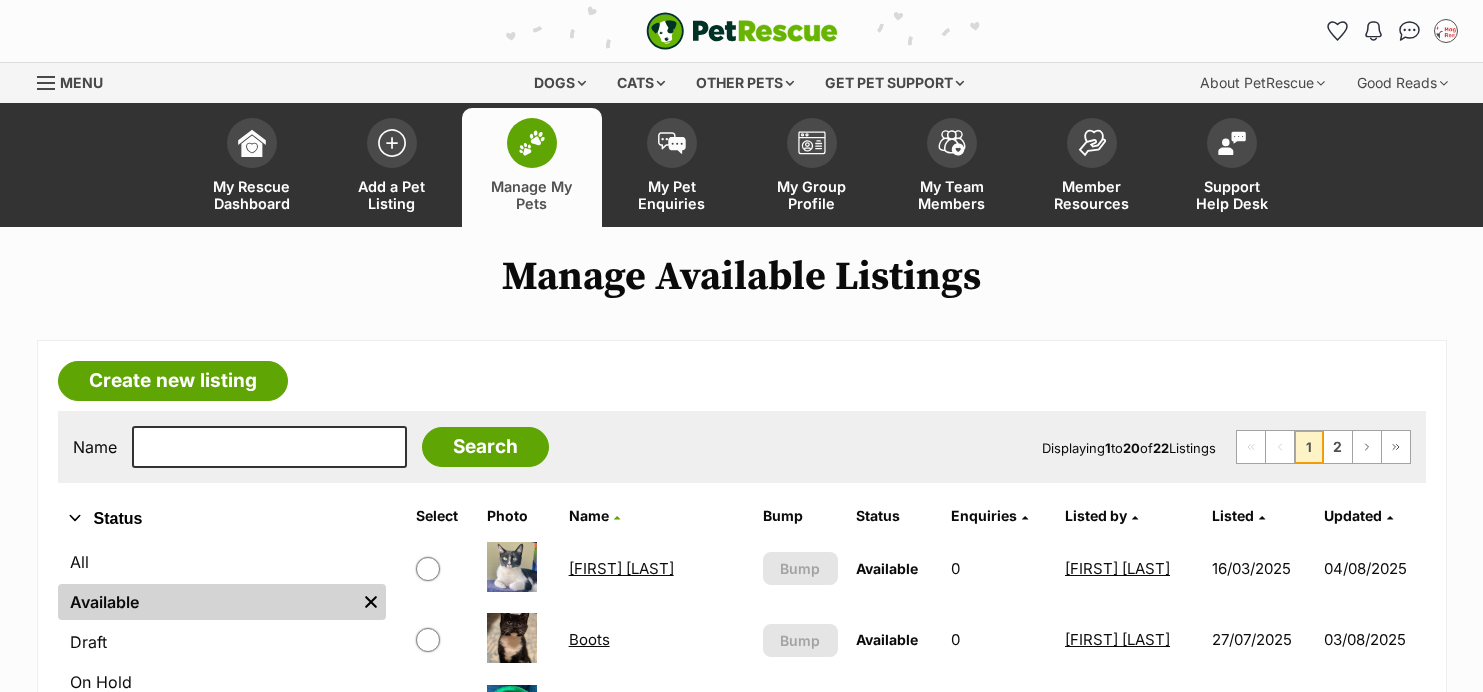 scroll, scrollTop: 0, scrollLeft: 0, axis: both 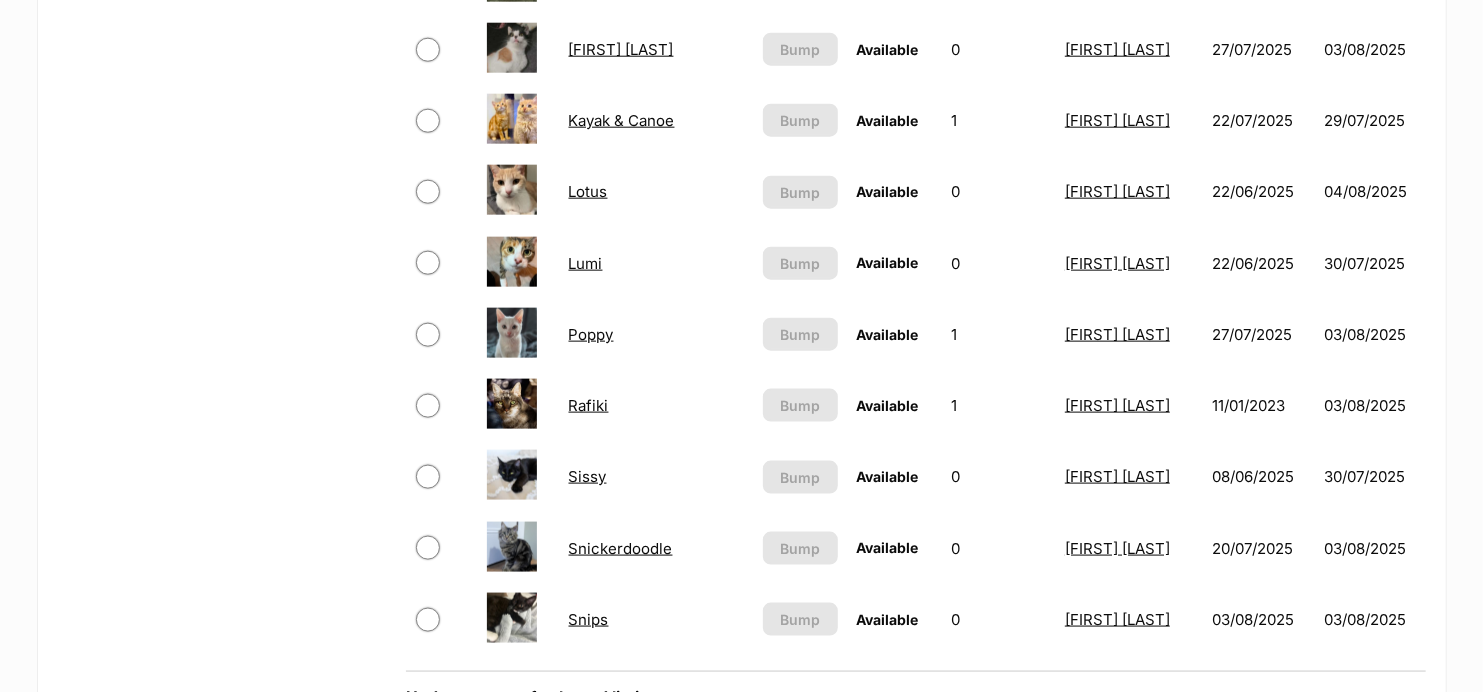 click on "Poppy" at bounding box center [591, 334] 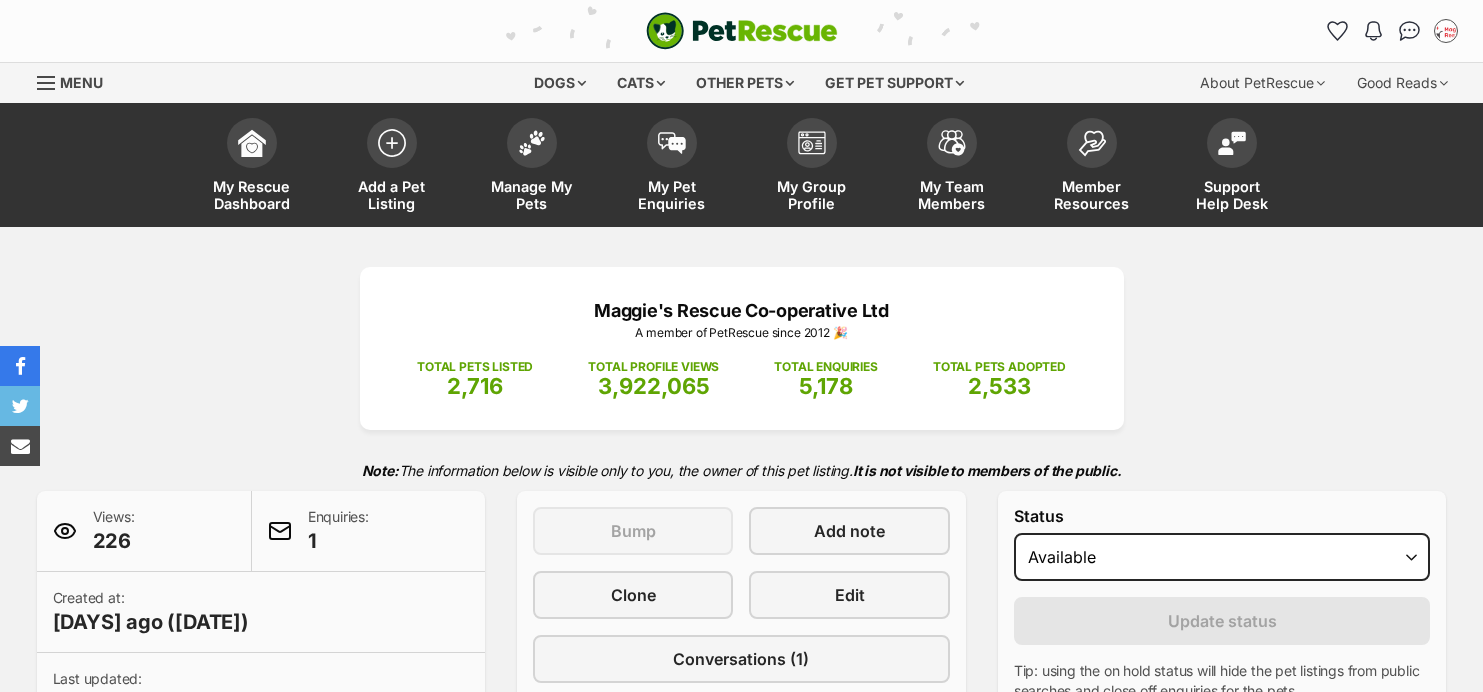 scroll, scrollTop: 0, scrollLeft: 0, axis: both 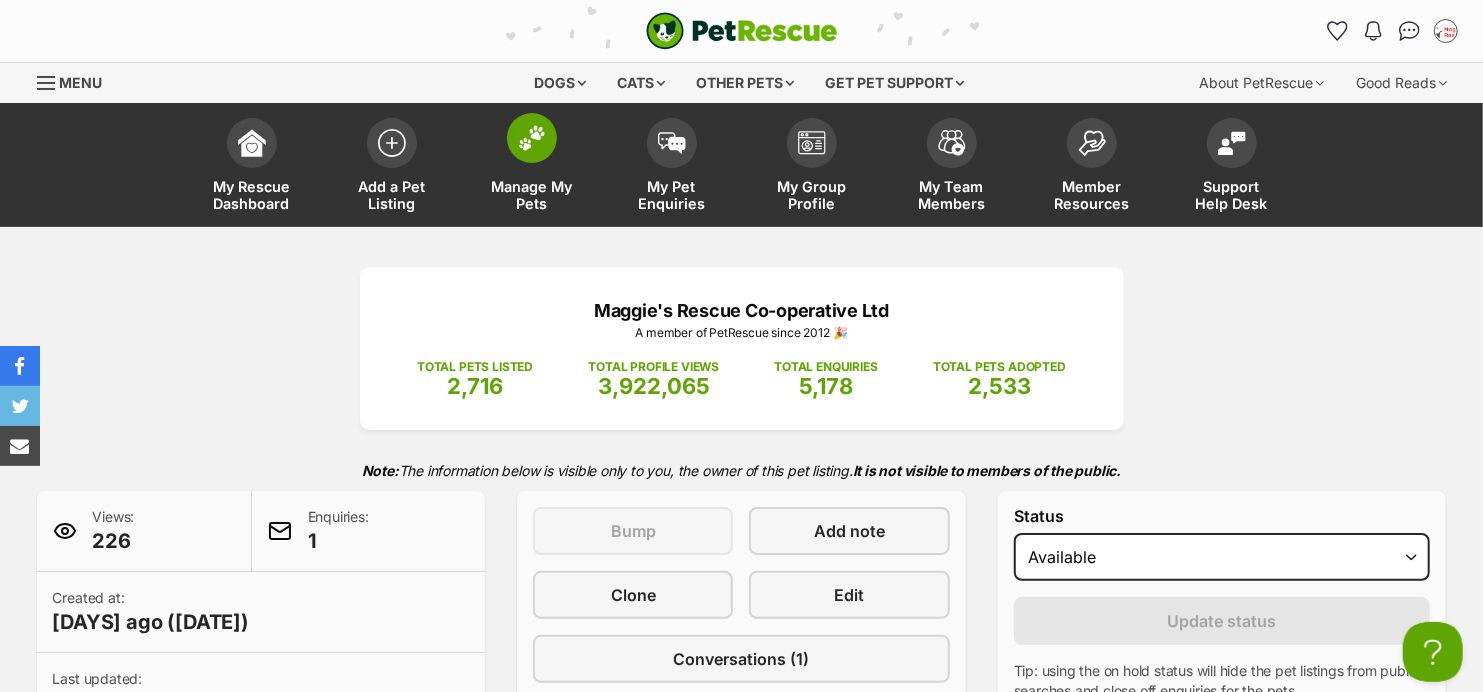 click at bounding box center (532, 138) 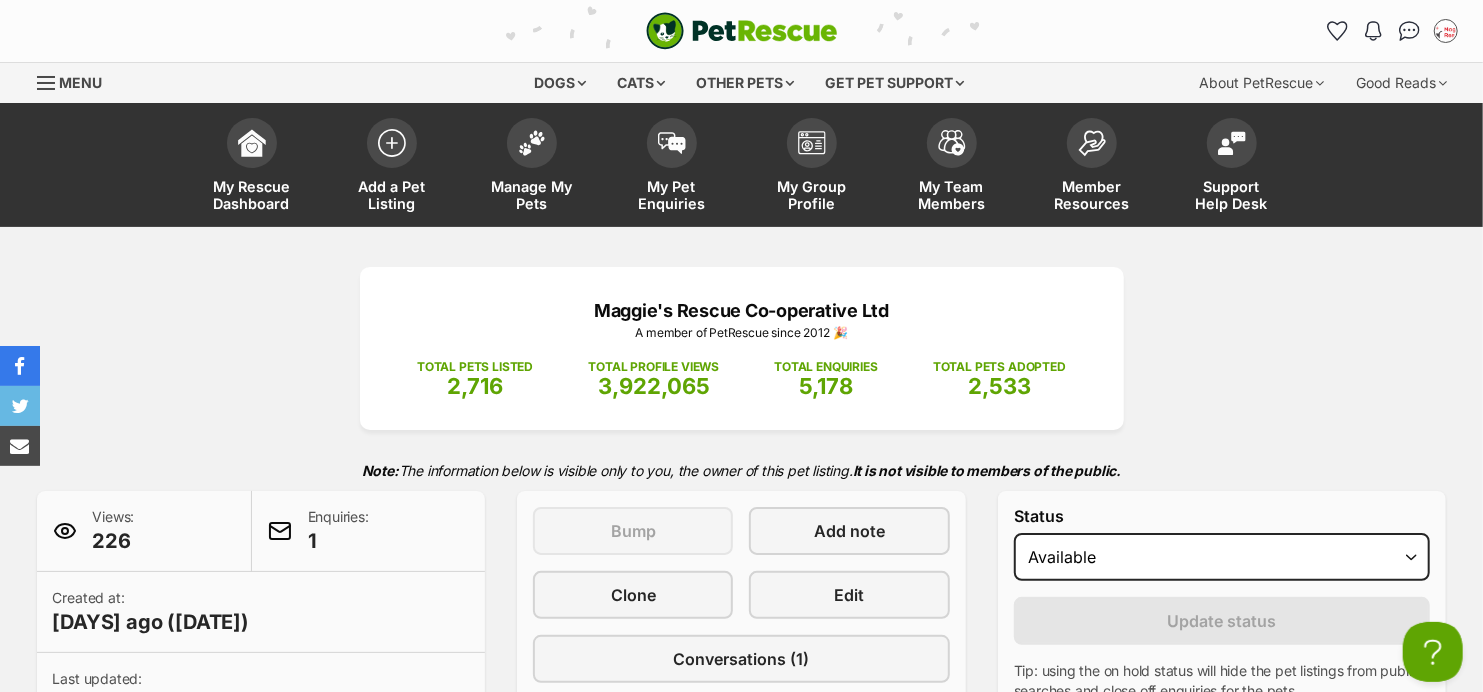 scroll, scrollTop: 8, scrollLeft: 0, axis: vertical 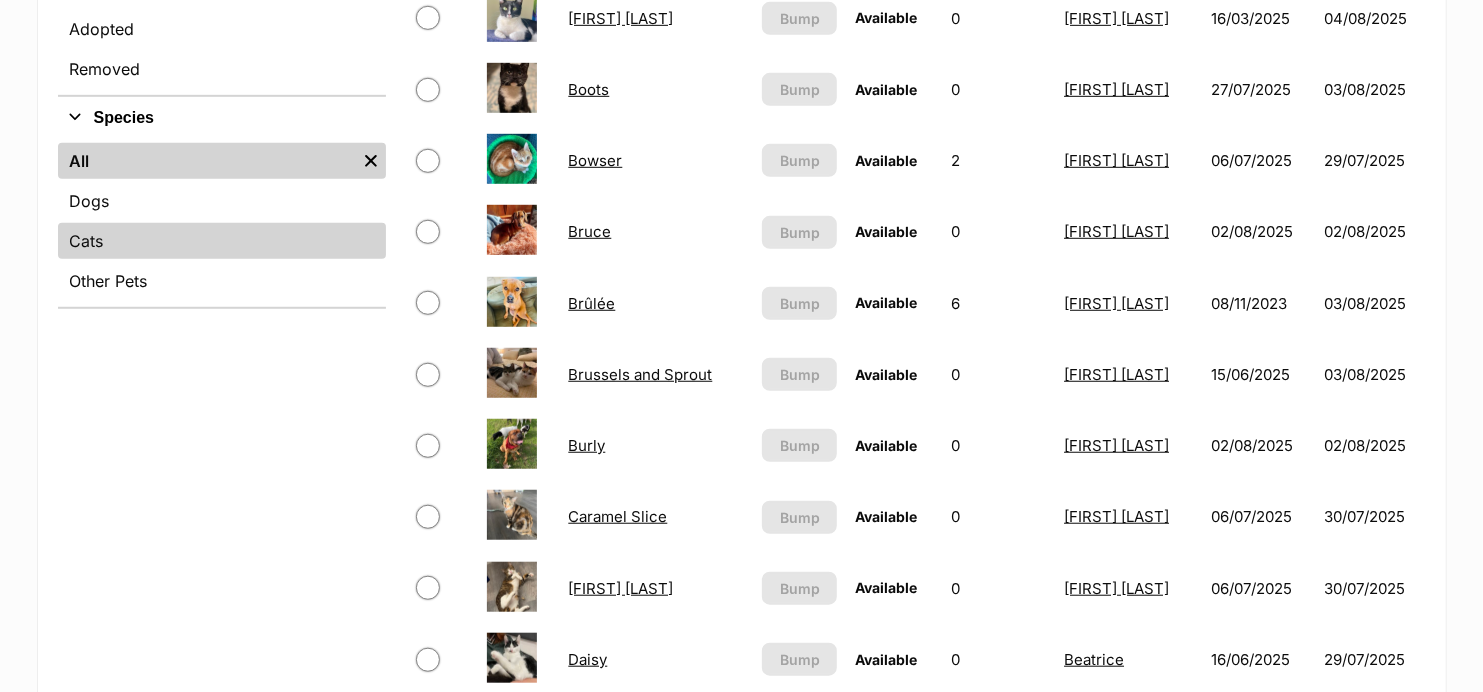 click on "Cats" at bounding box center (222, 241) 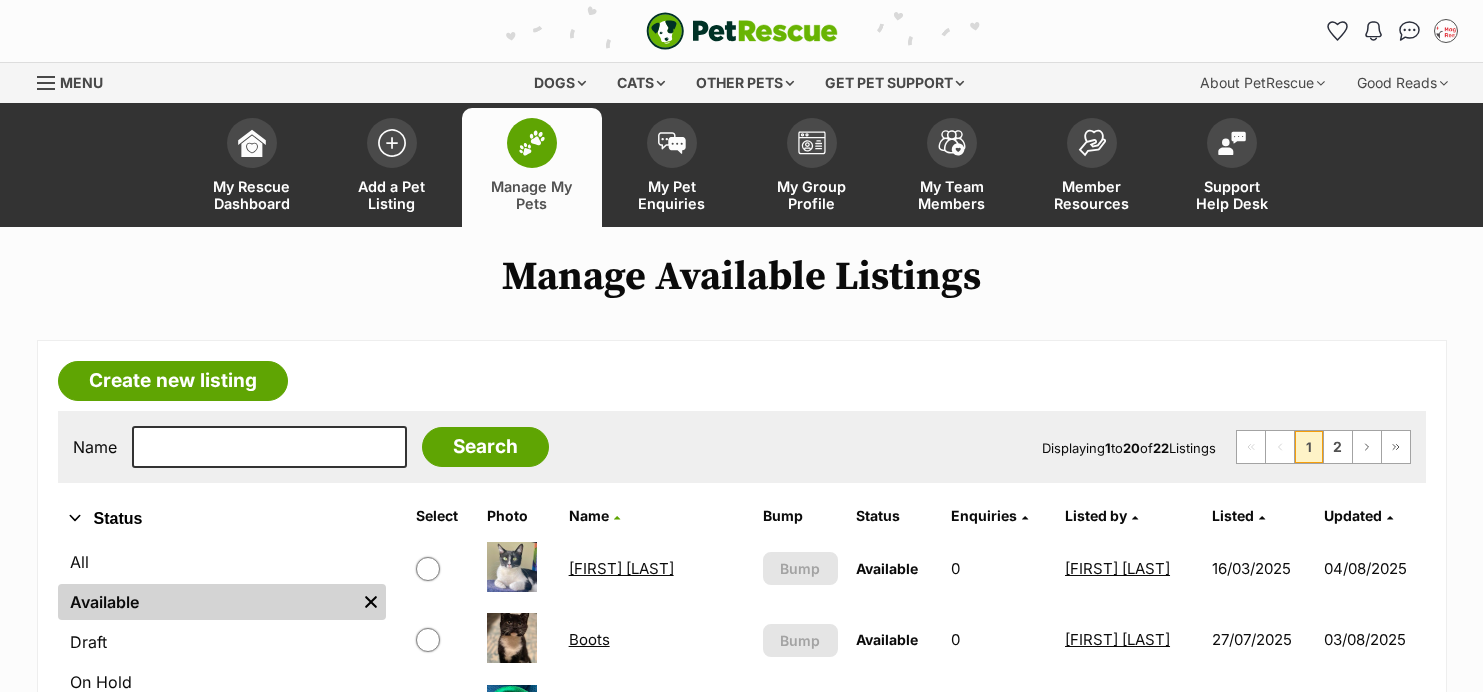 scroll, scrollTop: 0, scrollLeft: 0, axis: both 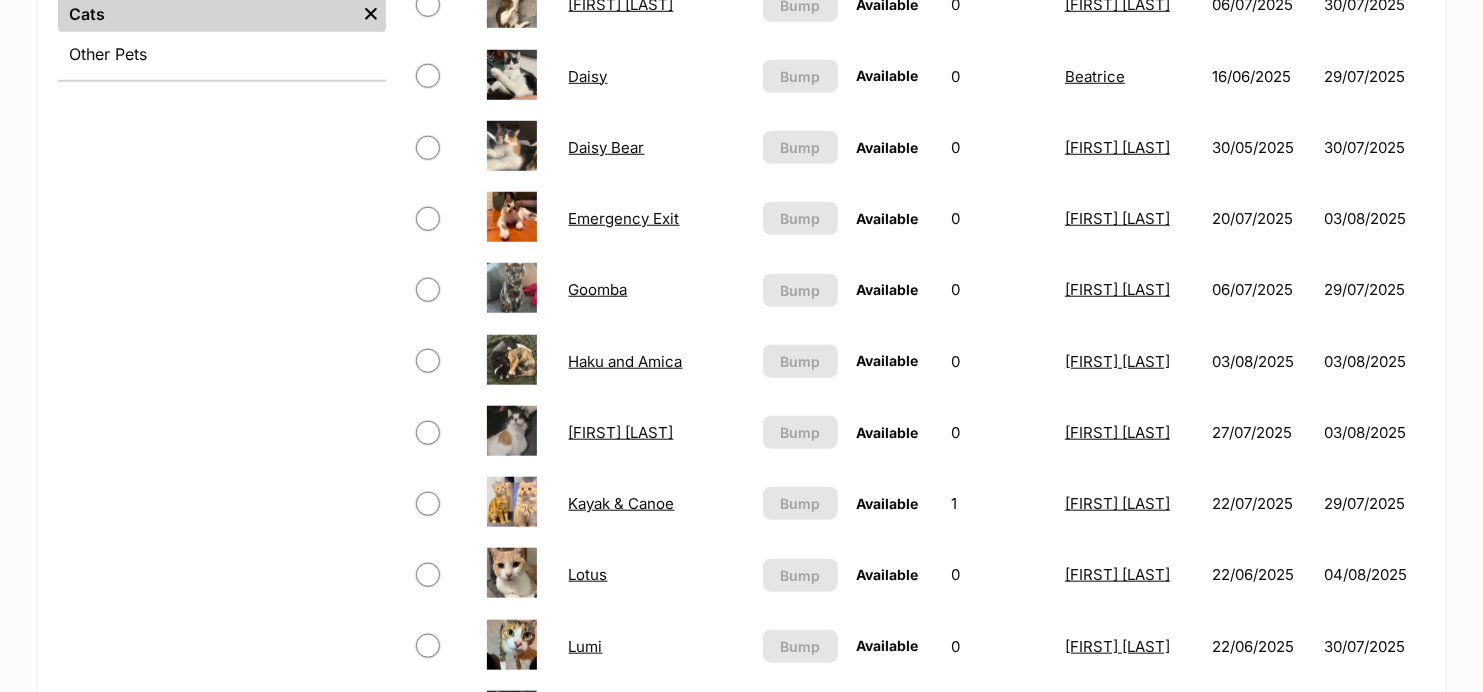 click on "Haku and Amica" at bounding box center (626, 361) 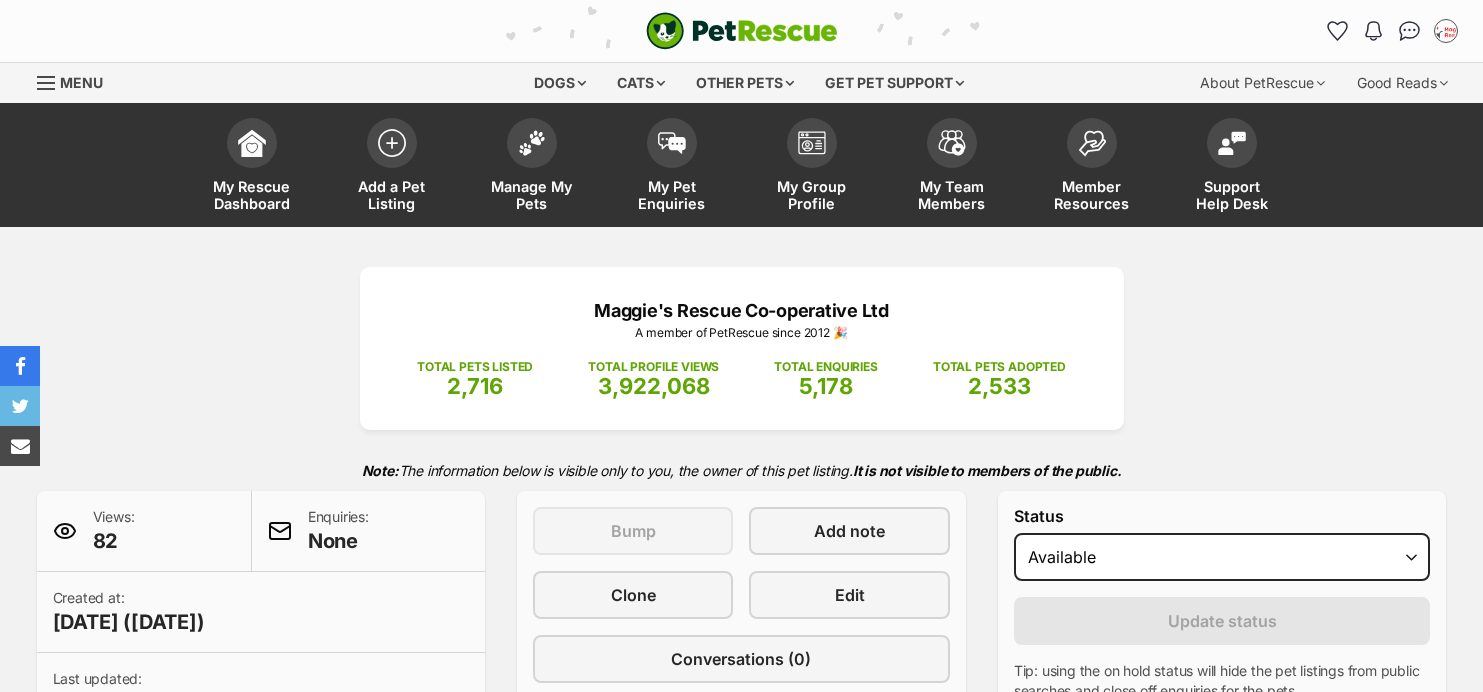 scroll, scrollTop: 0, scrollLeft: 0, axis: both 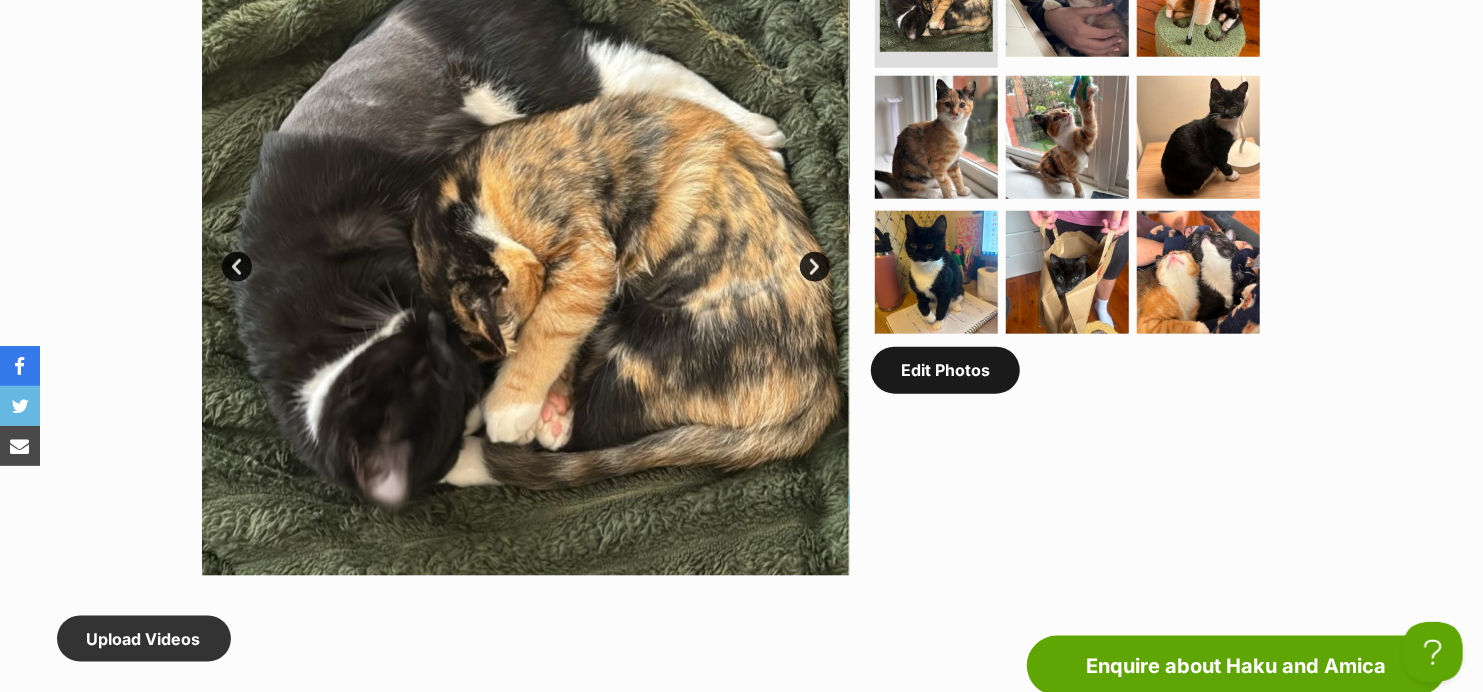 click on "Edit Photos" at bounding box center (945, 370) 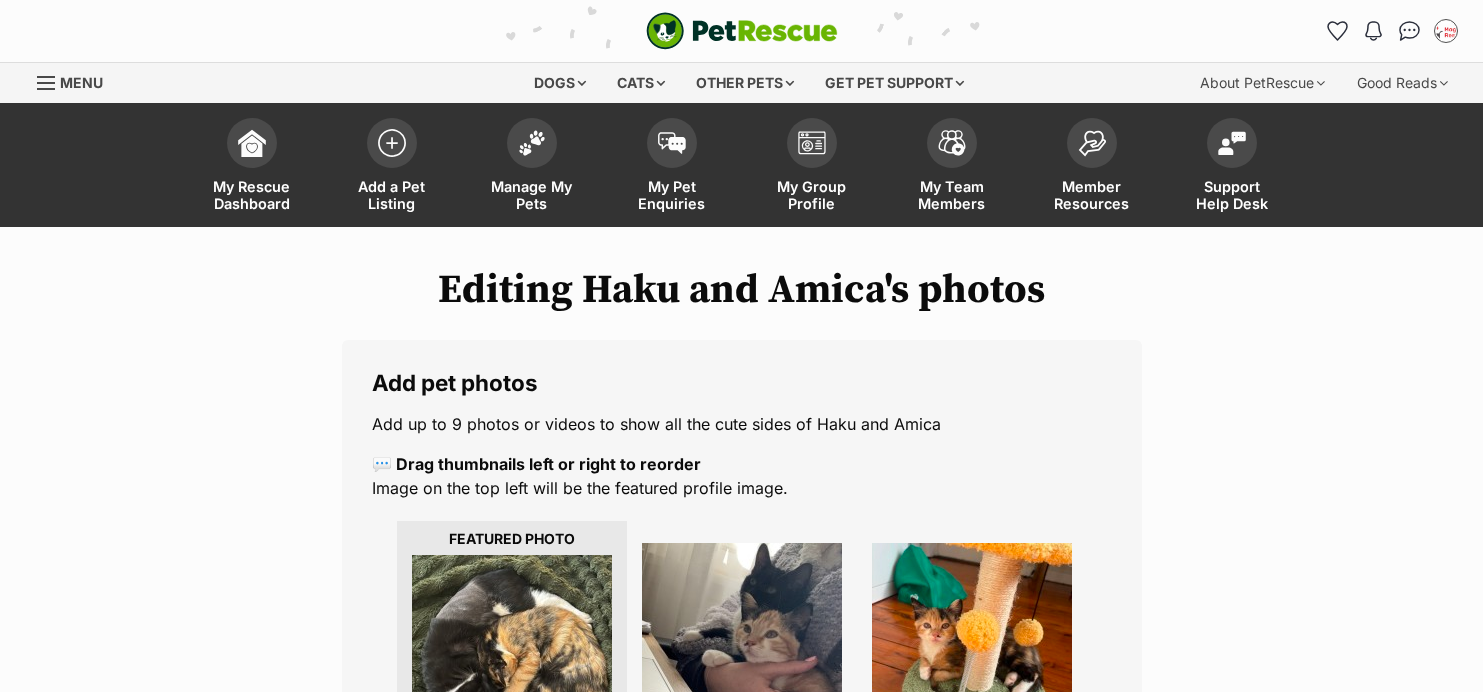 scroll, scrollTop: 248, scrollLeft: 0, axis: vertical 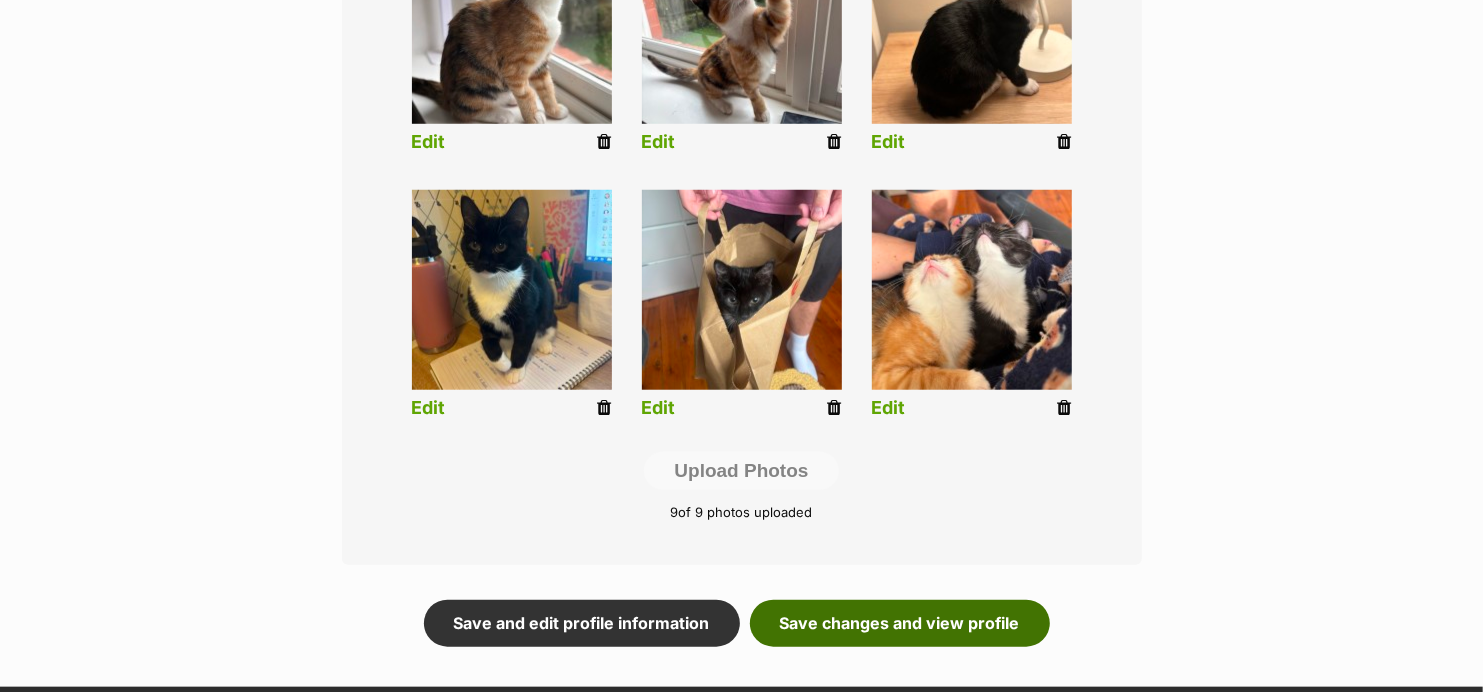 click on "Save changes and view profile" at bounding box center (900, 623) 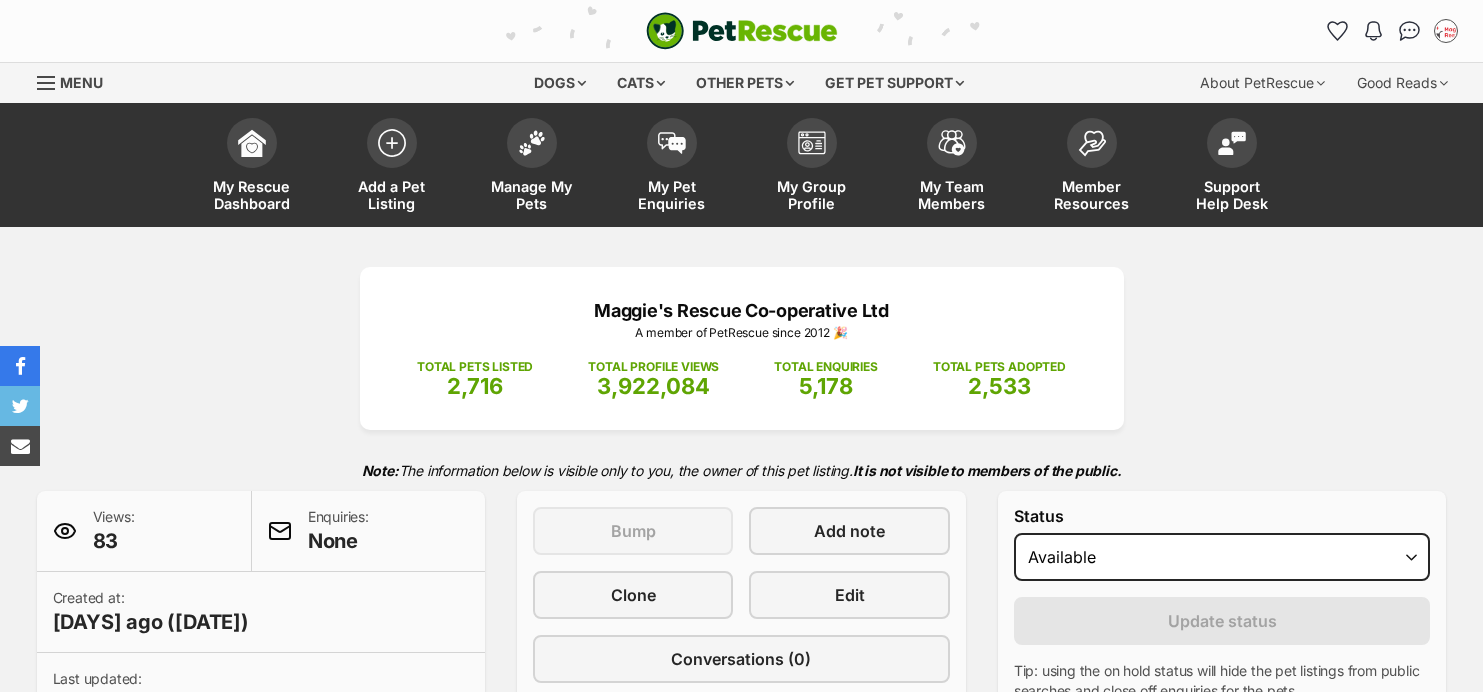 scroll, scrollTop: 0, scrollLeft: 0, axis: both 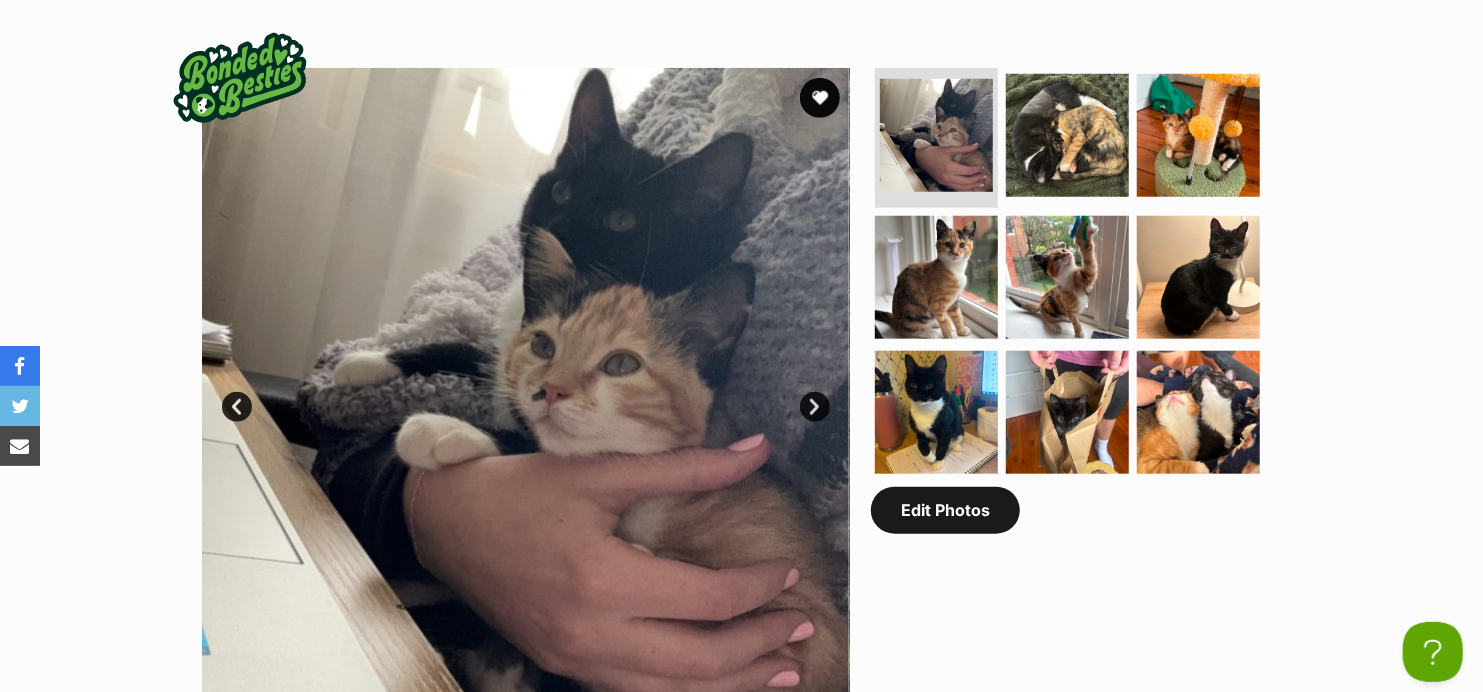 click on "Edit Photos" at bounding box center [945, 510] 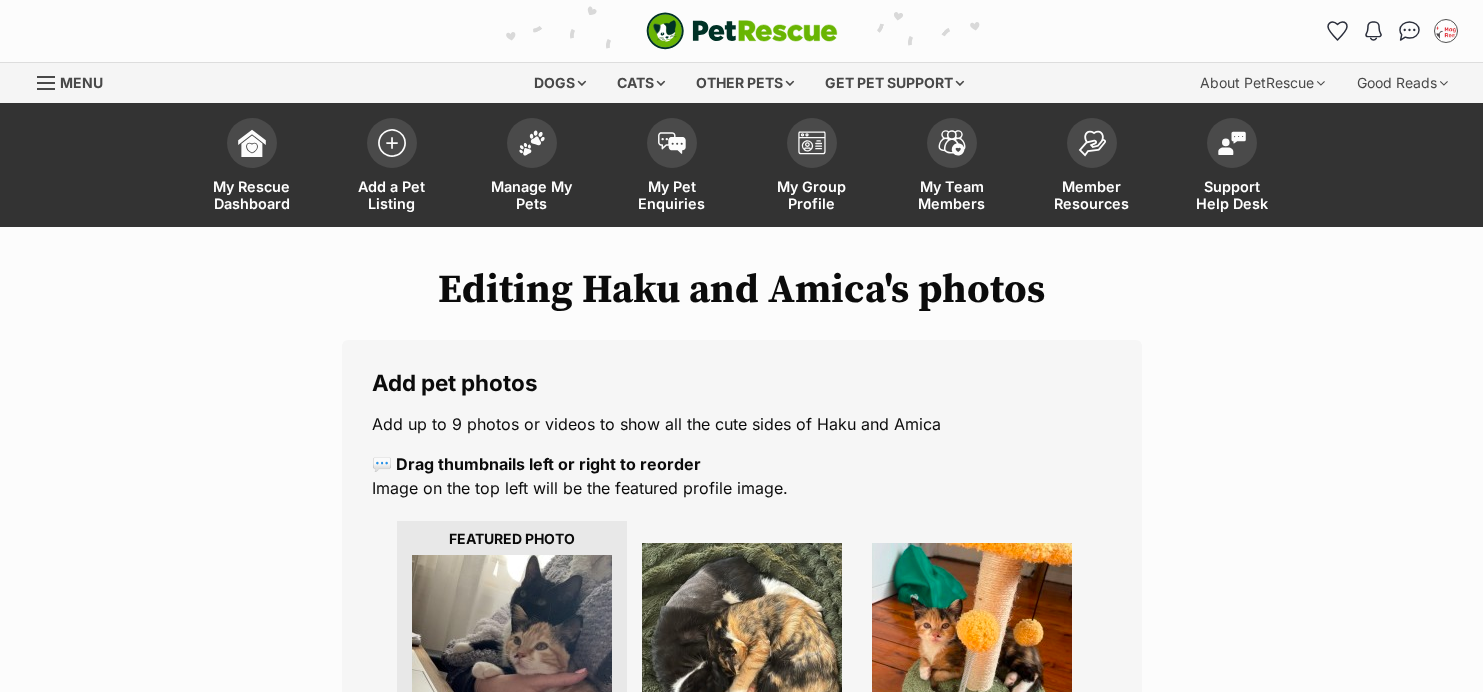scroll, scrollTop: 290, scrollLeft: 0, axis: vertical 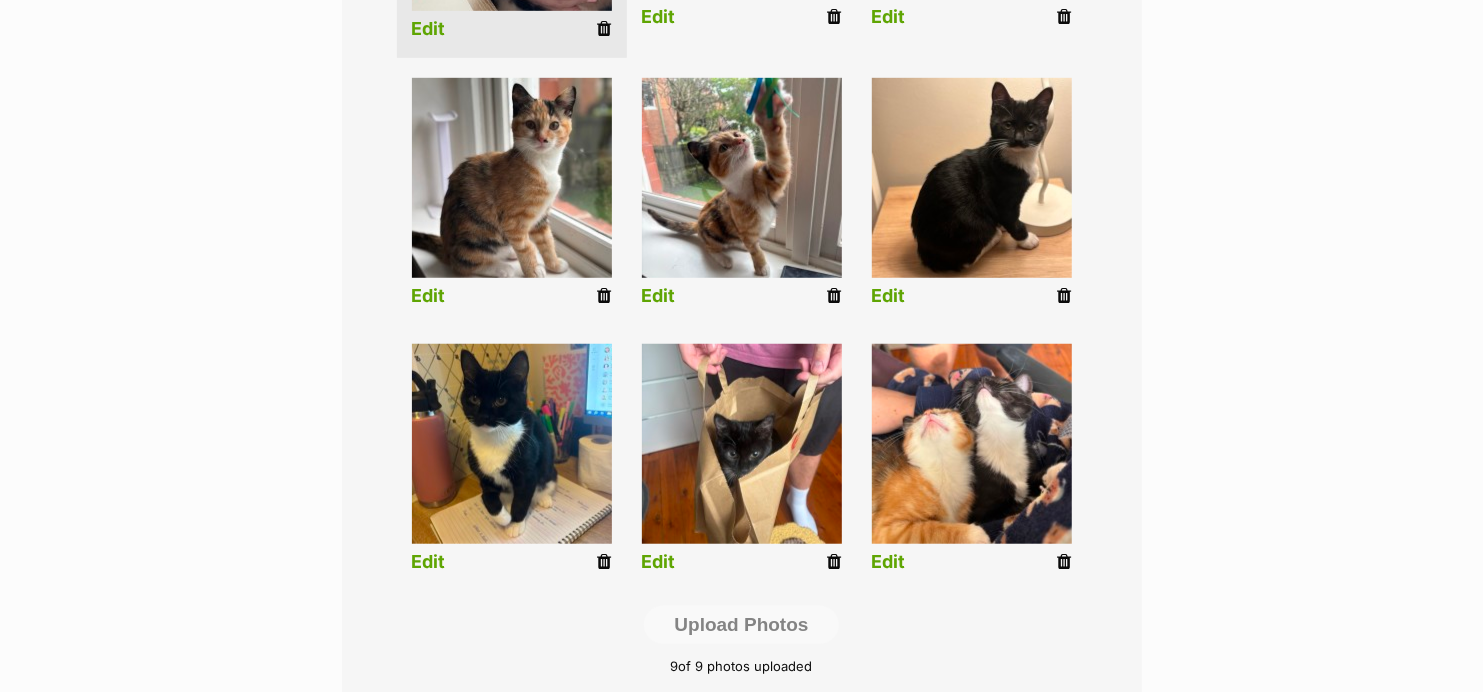 click at bounding box center [835, 562] 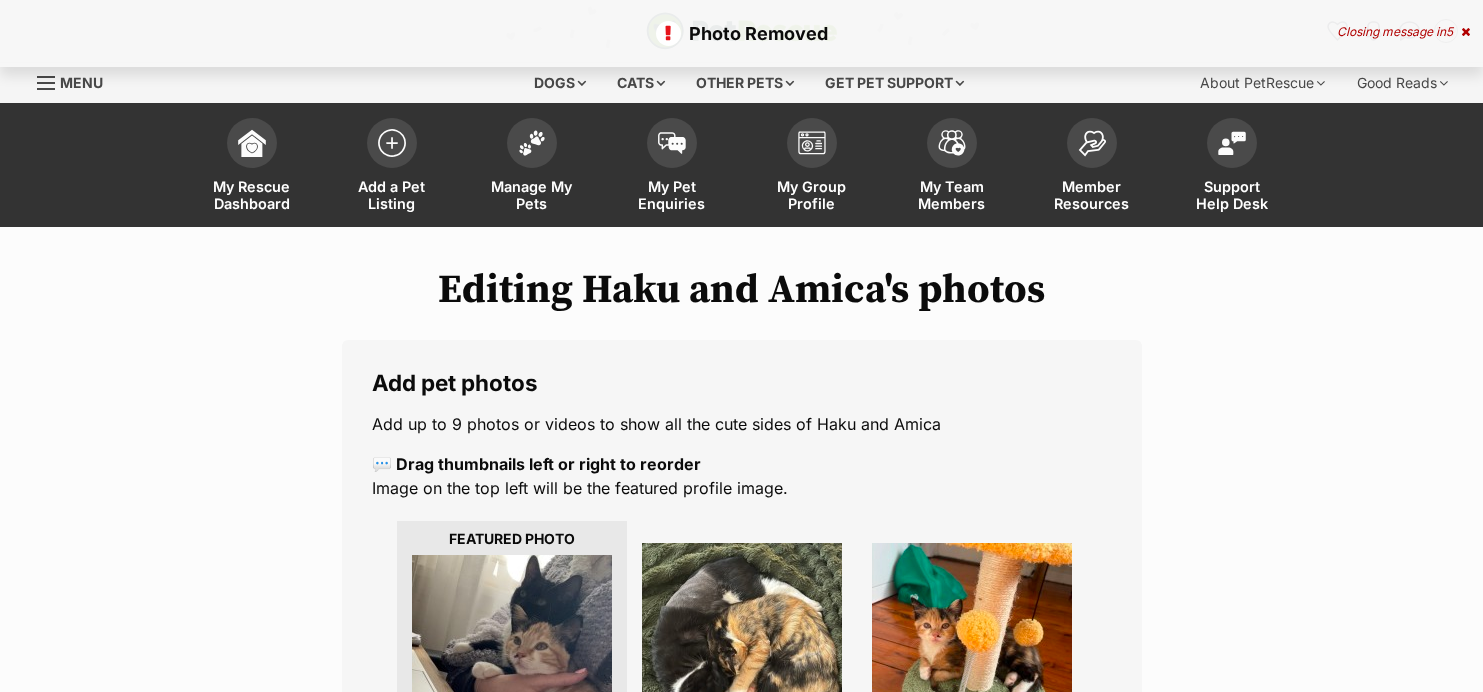 scroll, scrollTop: 0, scrollLeft: 0, axis: both 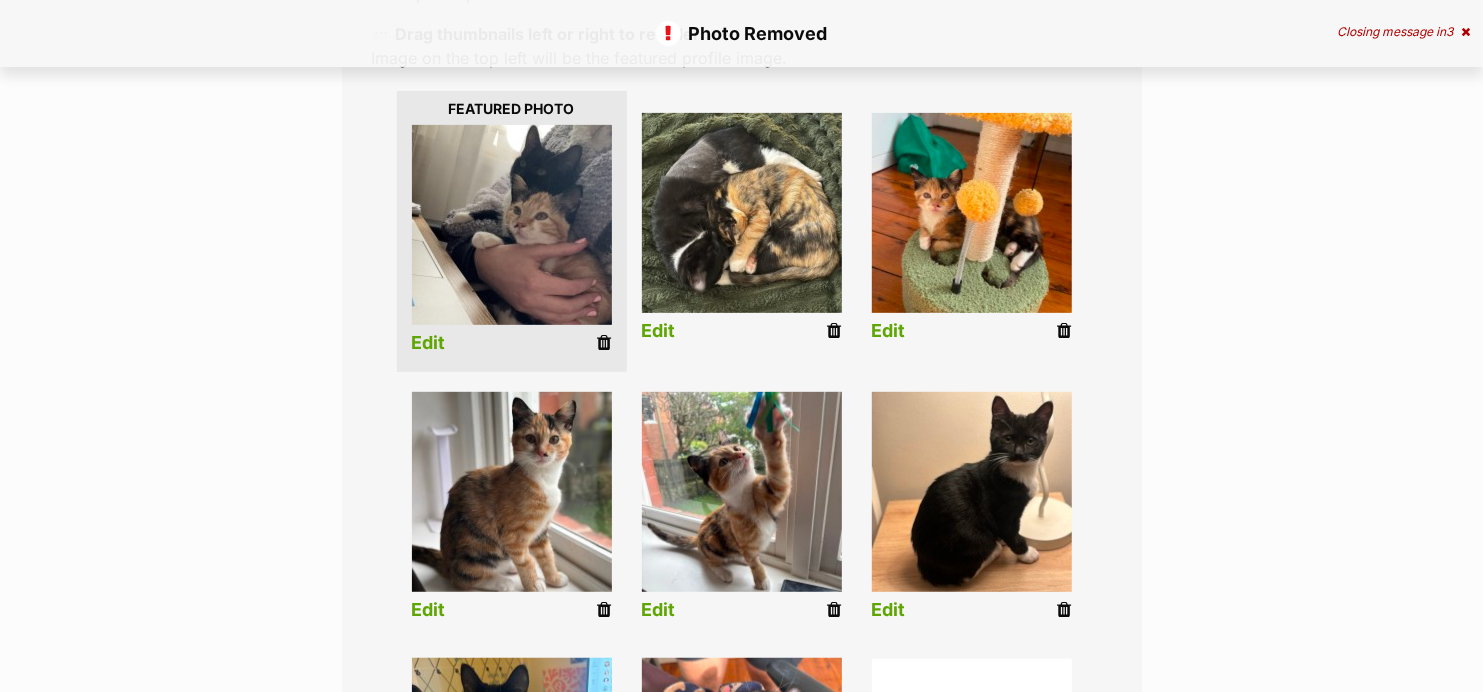 click at bounding box center (1065, 331) 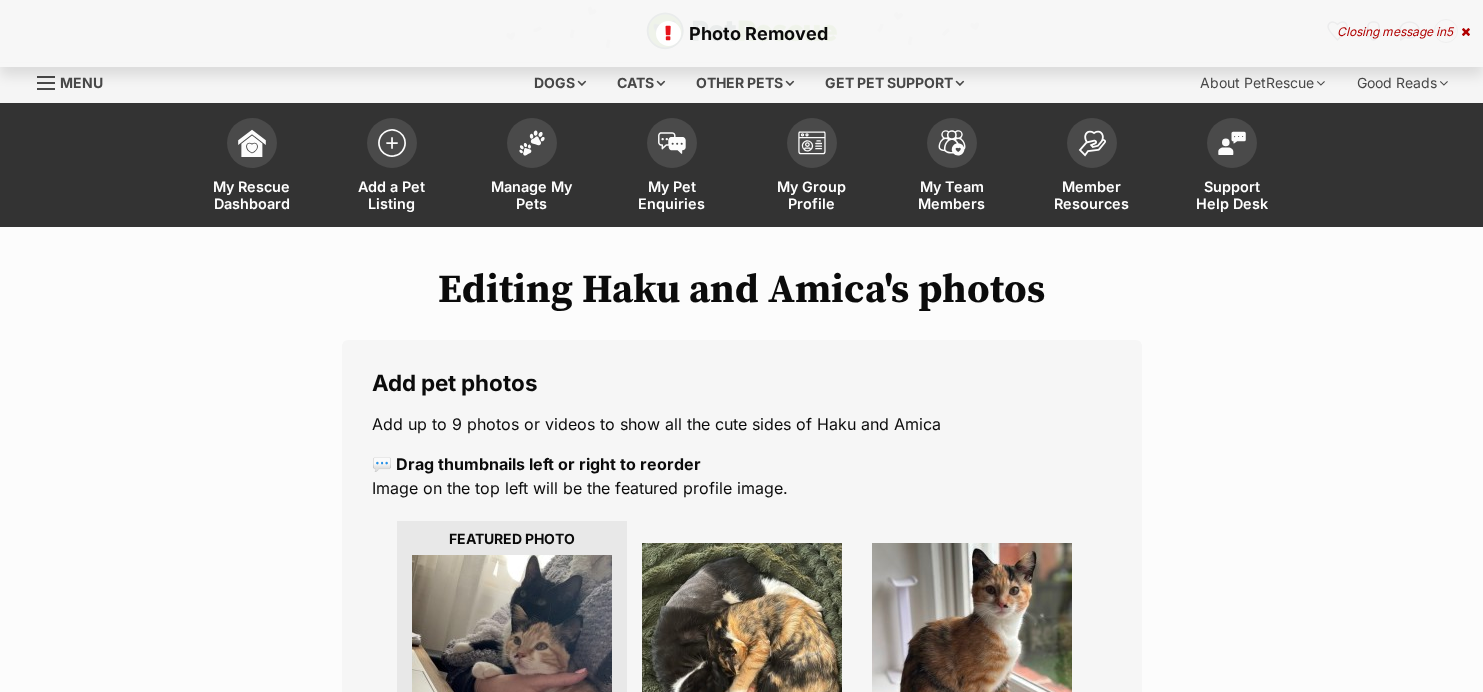 scroll, scrollTop: 124, scrollLeft: 0, axis: vertical 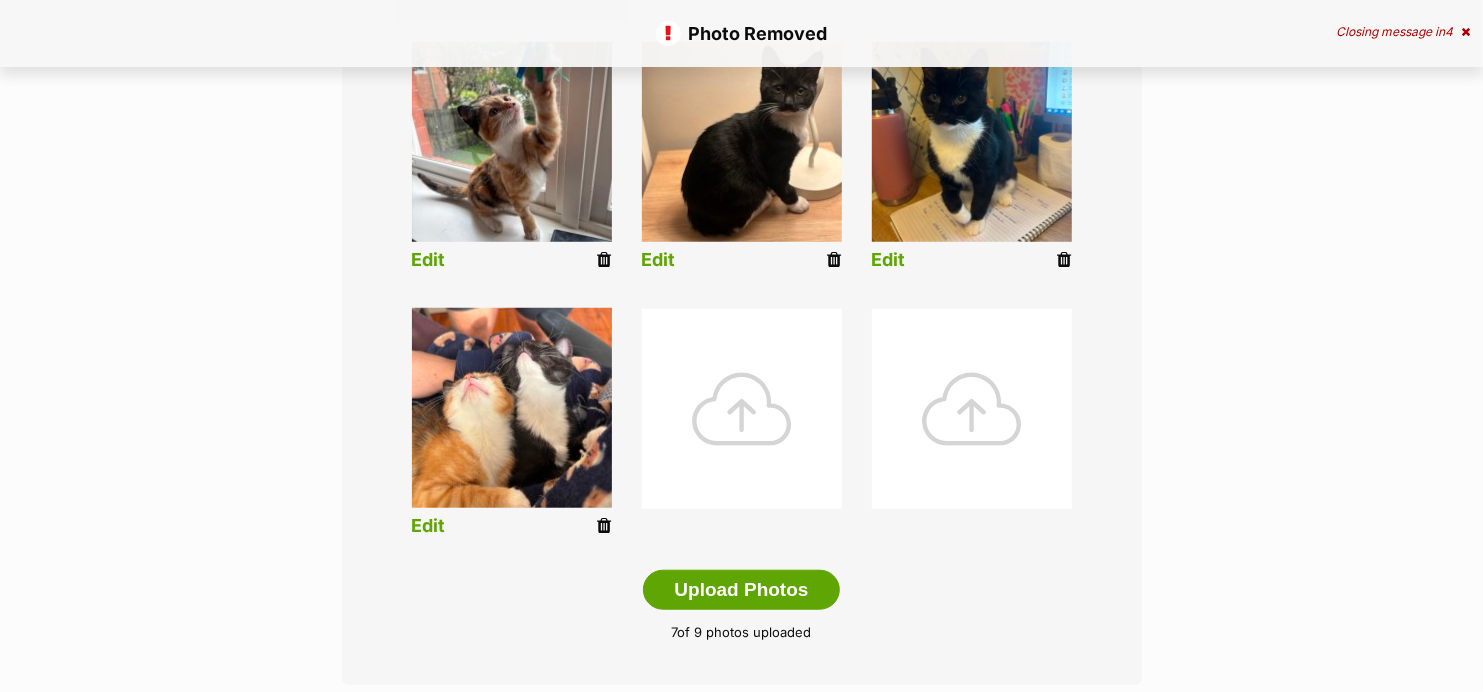 click at bounding box center [742, 409] 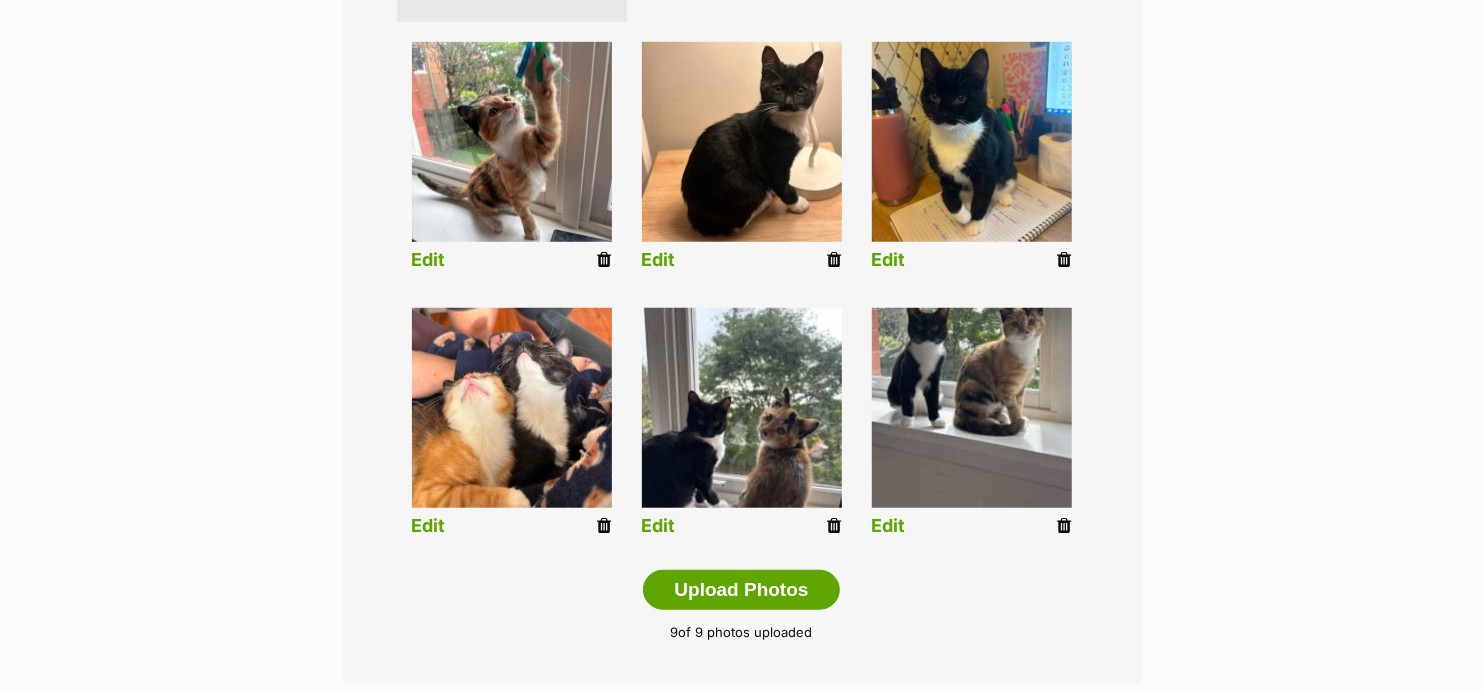 click on "Edit" at bounding box center (659, 526) 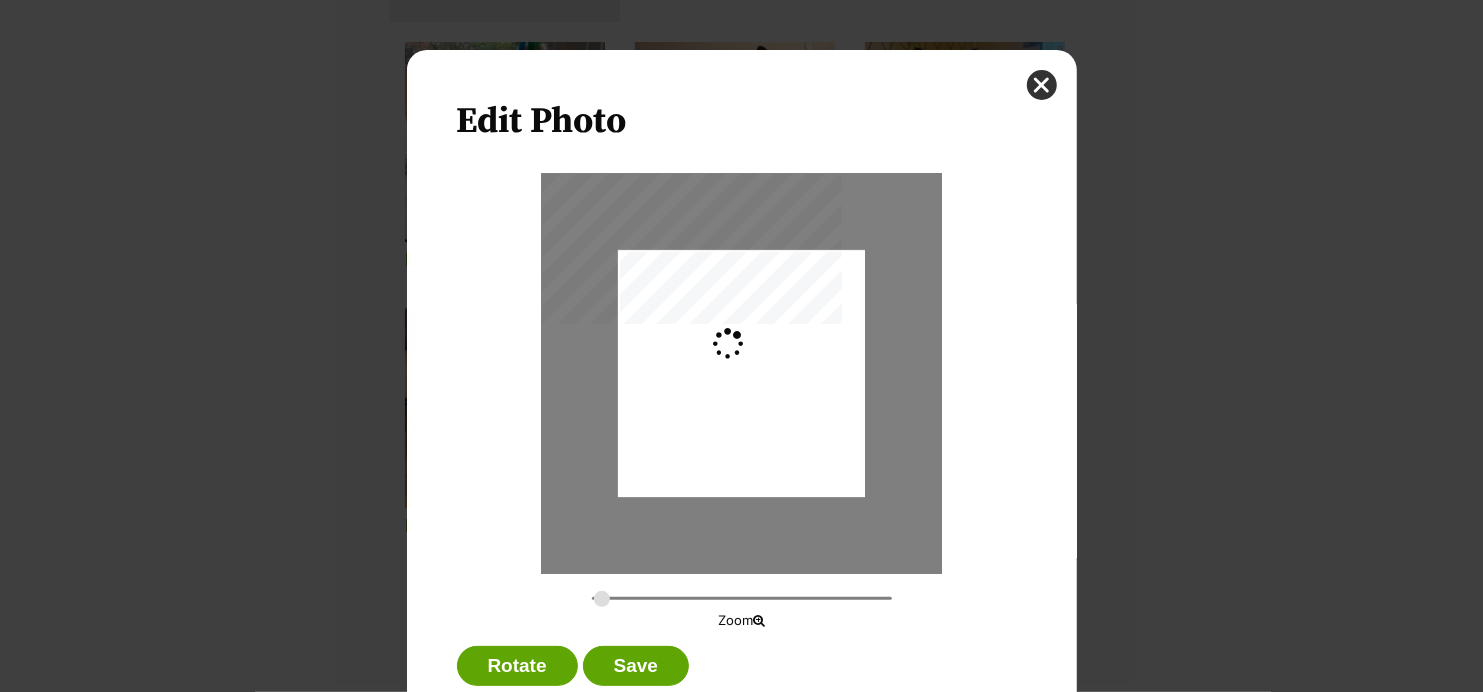 scroll, scrollTop: 0, scrollLeft: 0, axis: both 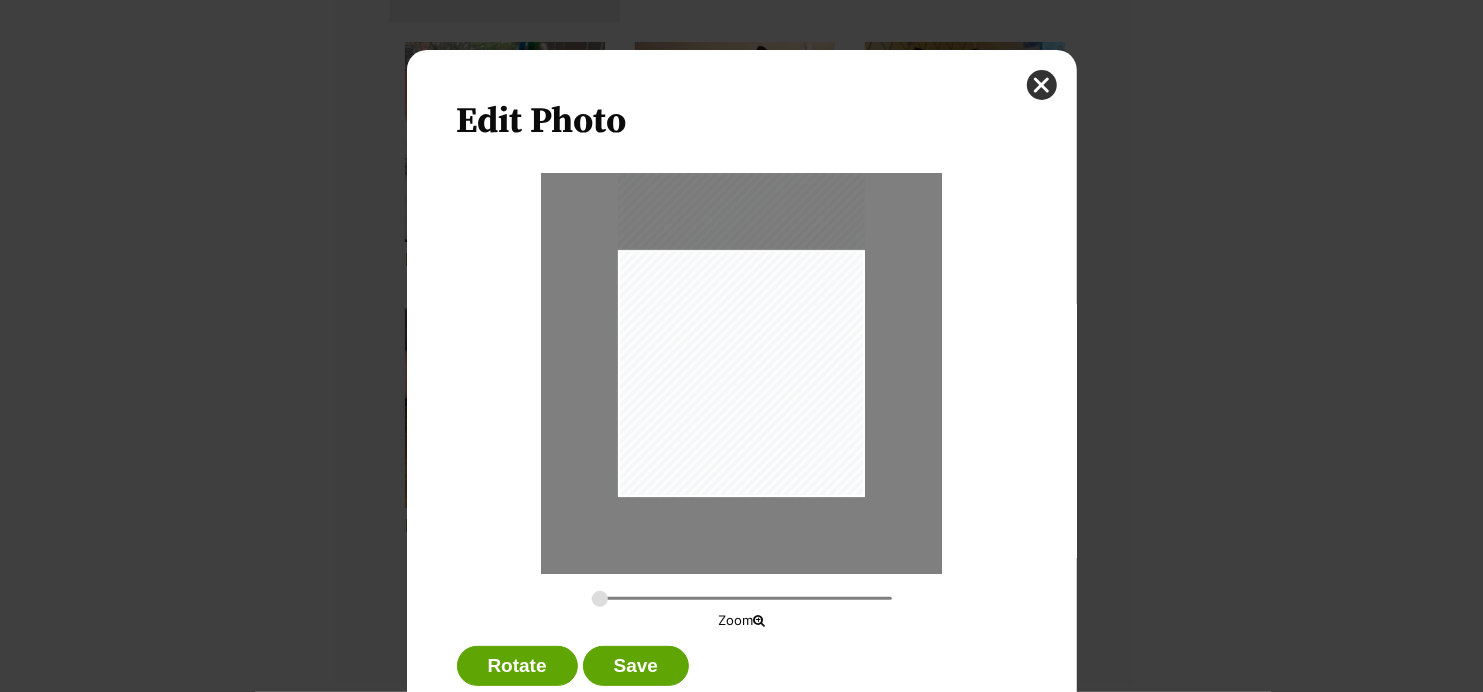 drag, startPoint x: 777, startPoint y: 468, endPoint x: 786, endPoint y: 427, distance: 41.976185 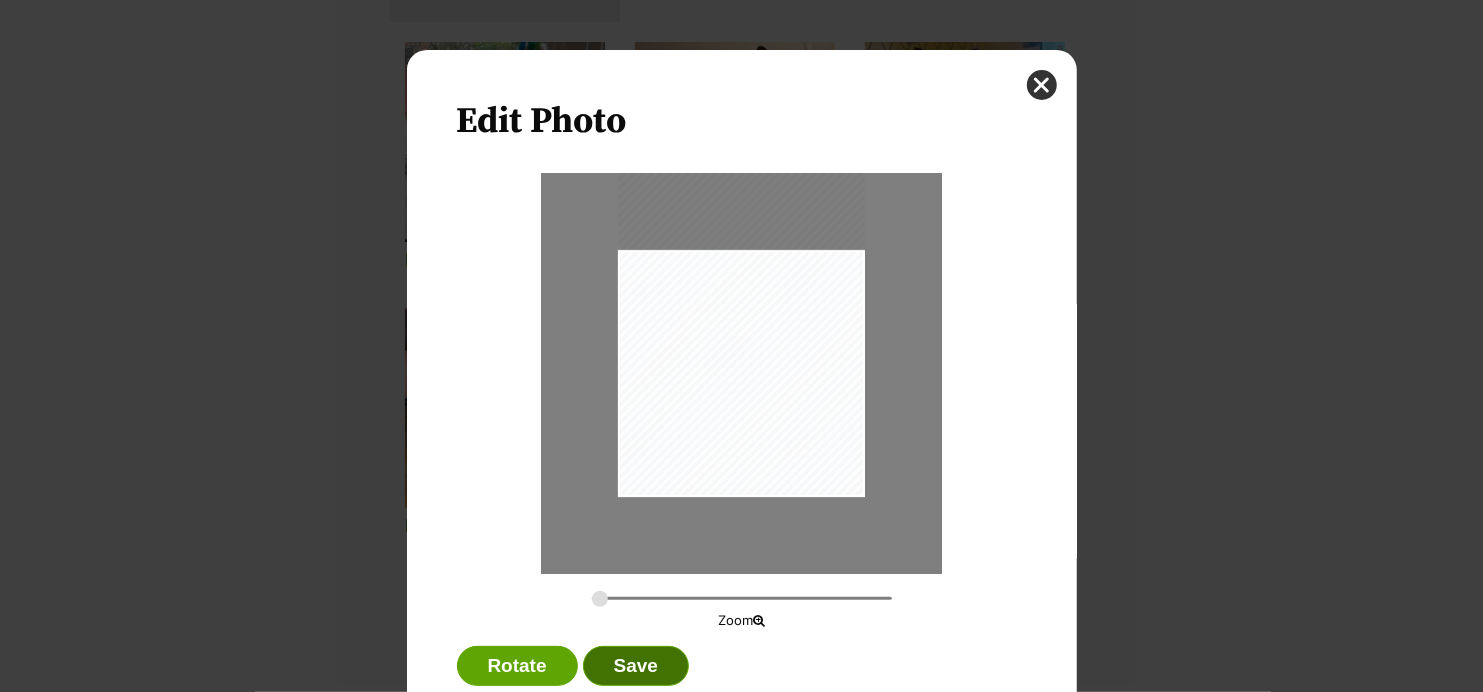 click on "Save" at bounding box center [636, 666] 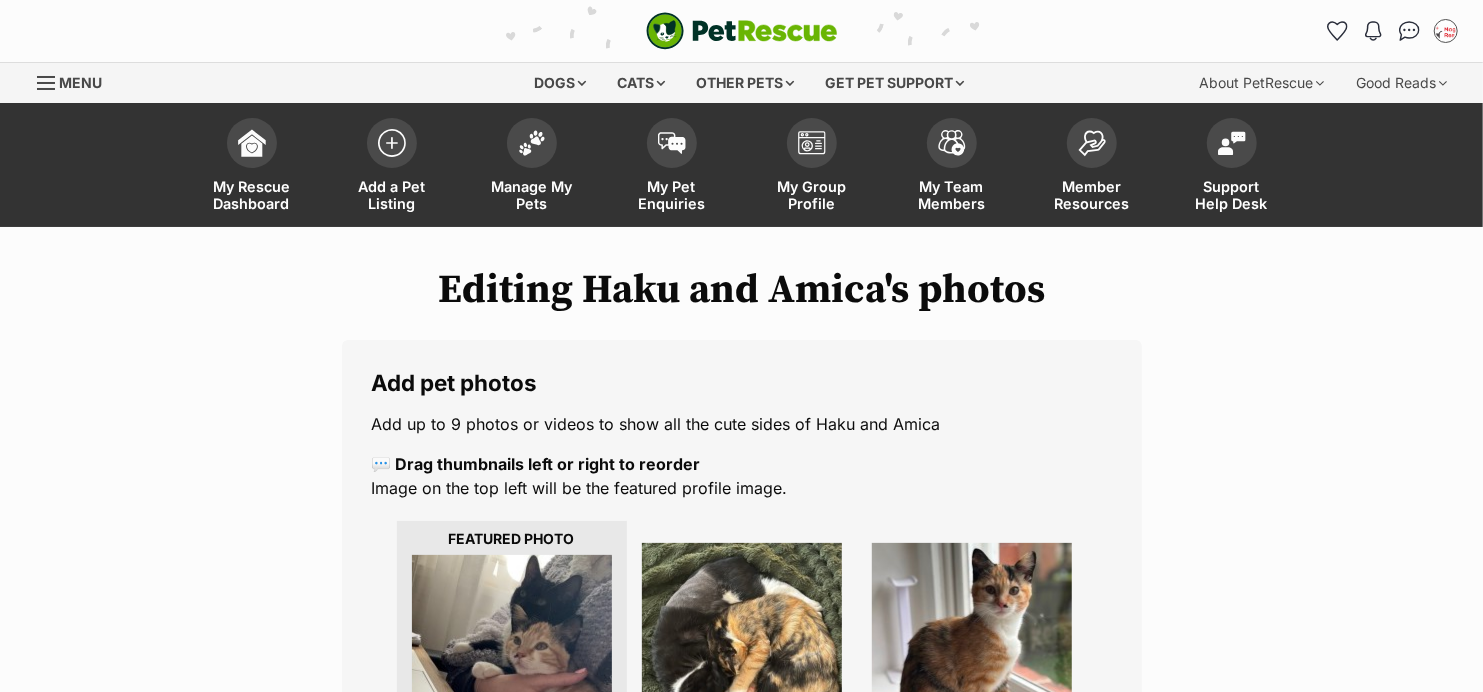 scroll, scrollTop: 780, scrollLeft: 0, axis: vertical 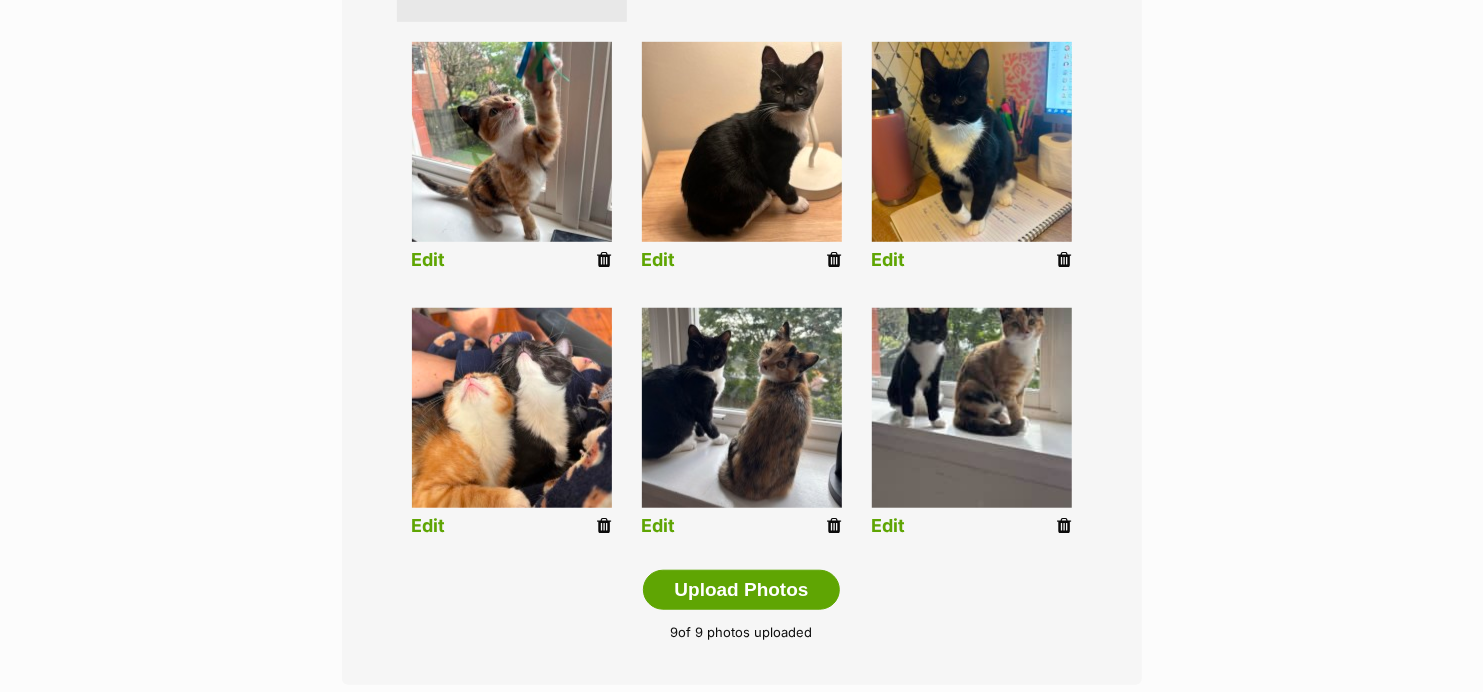 click on "Edit" at bounding box center [889, 526] 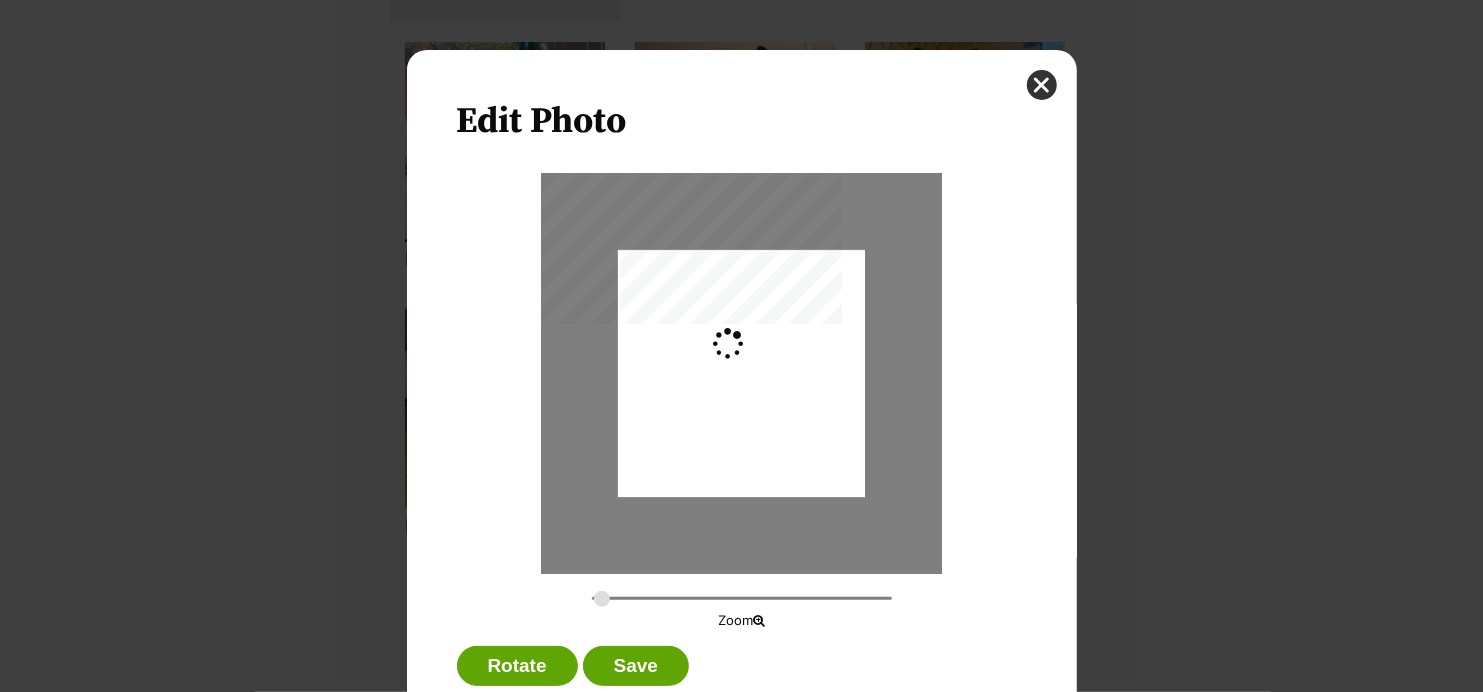 scroll, scrollTop: 0, scrollLeft: 0, axis: both 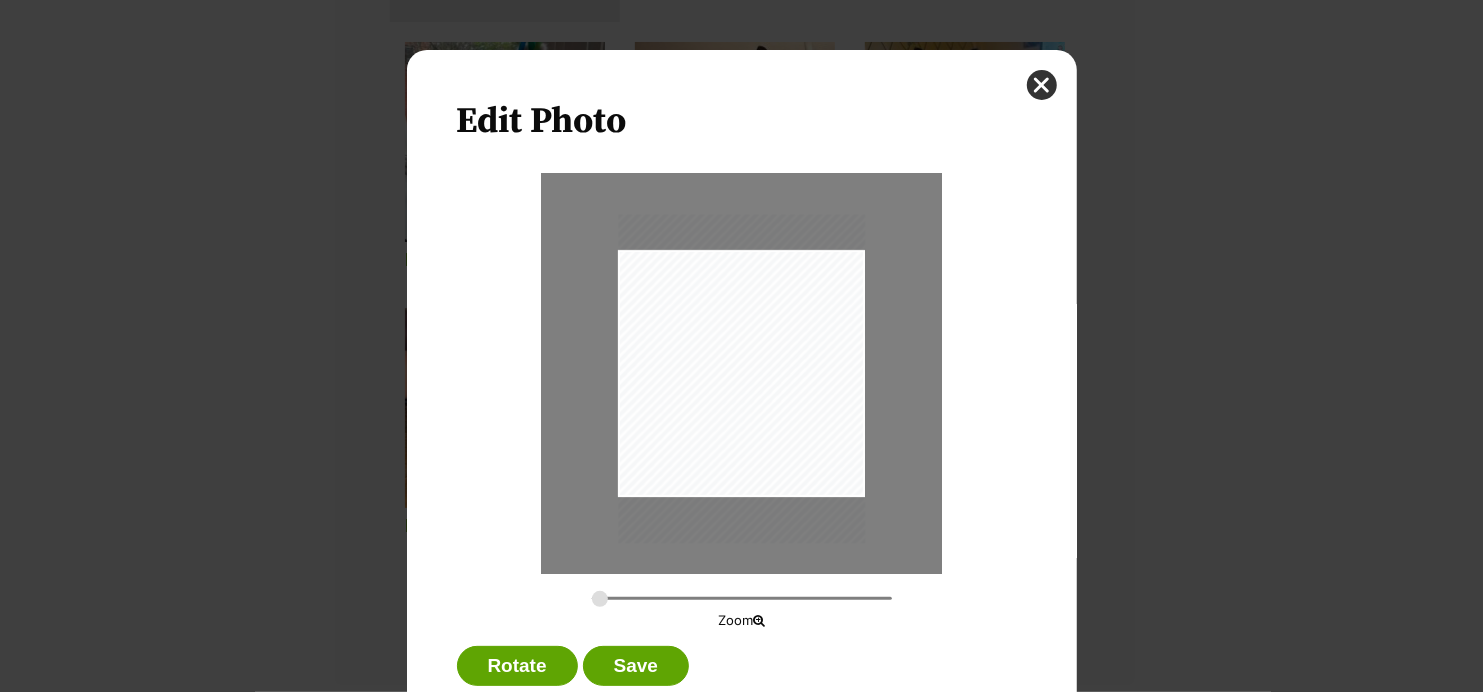 drag, startPoint x: 816, startPoint y: 384, endPoint x: 816, endPoint y: 398, distance: 14 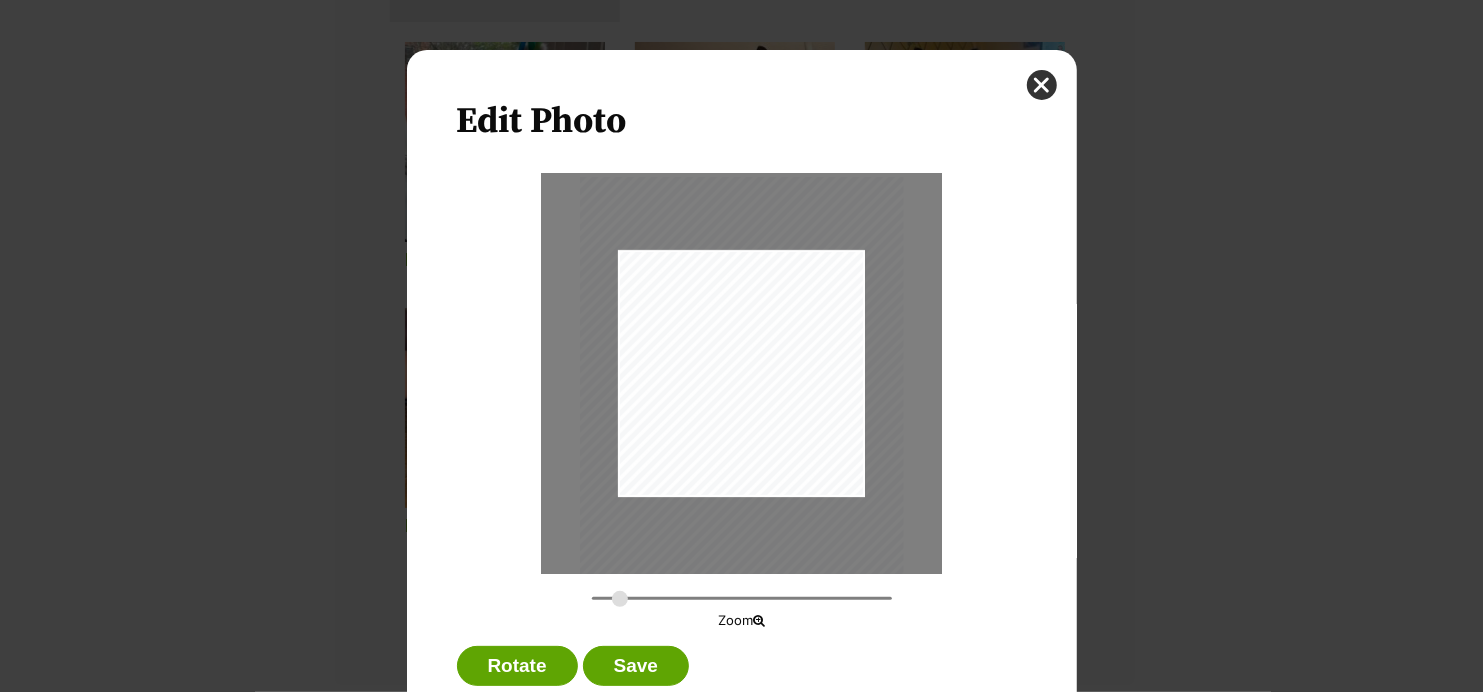 drag, startPoint x: 596, startPoint y: 602, endPoint x: 619, endPoint y: 603, distance: 23.021729 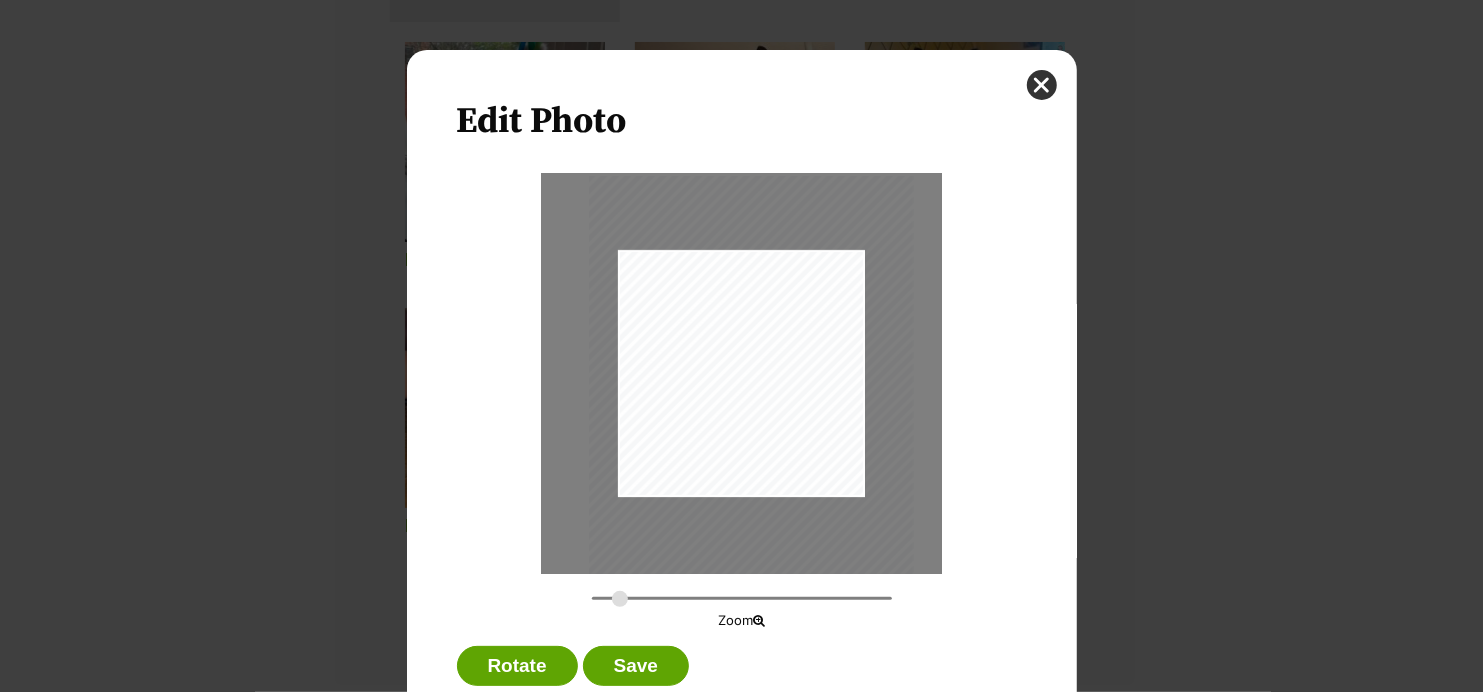 click at bounding box center (750, 392) 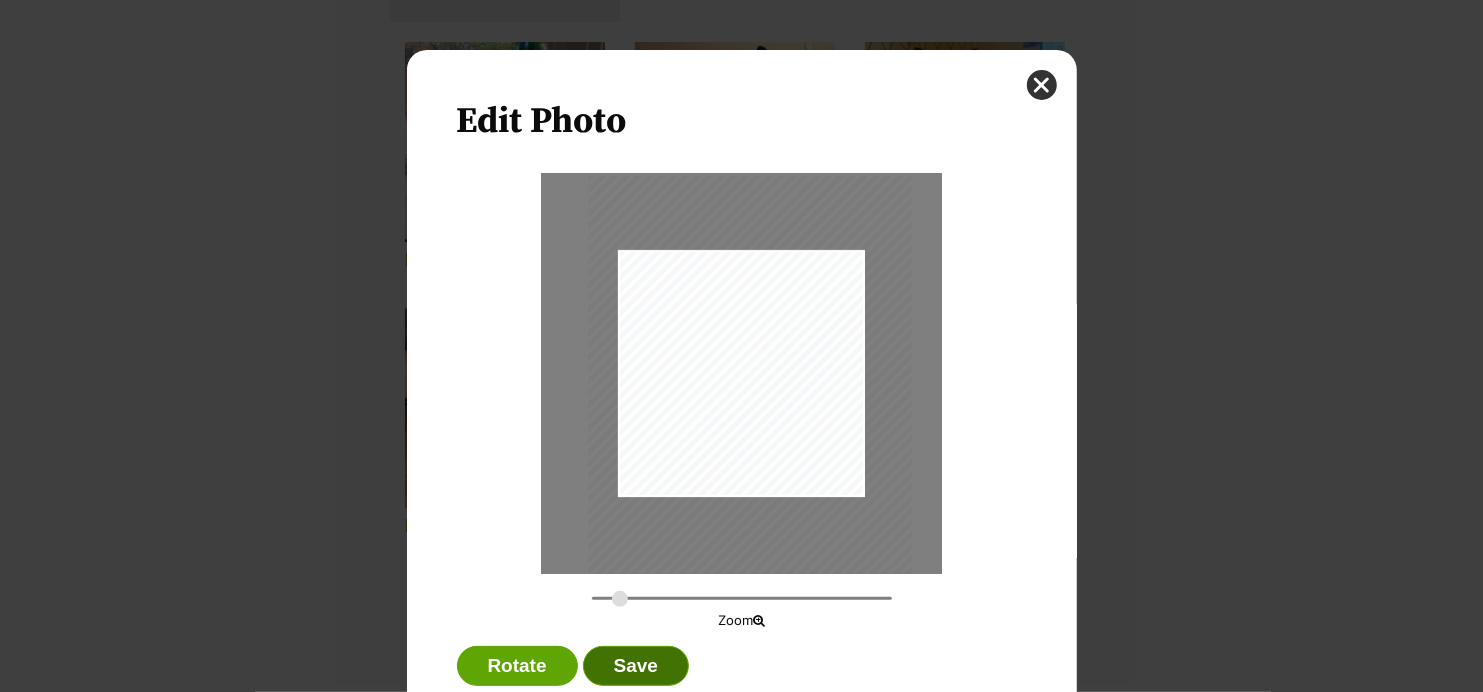 click on "Save" at bounding box center (636, 666) 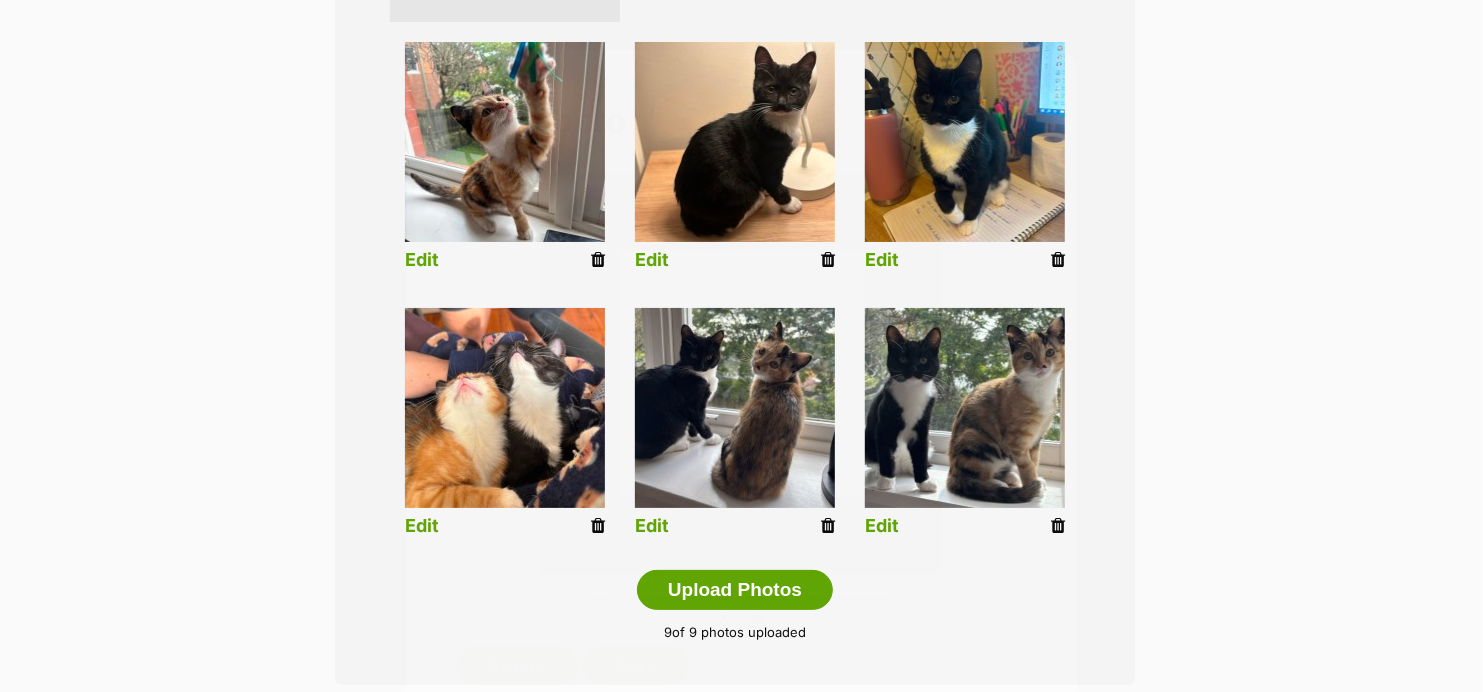 scroll, scrollTop: 780, scrollLeft: 0, axis: vertical 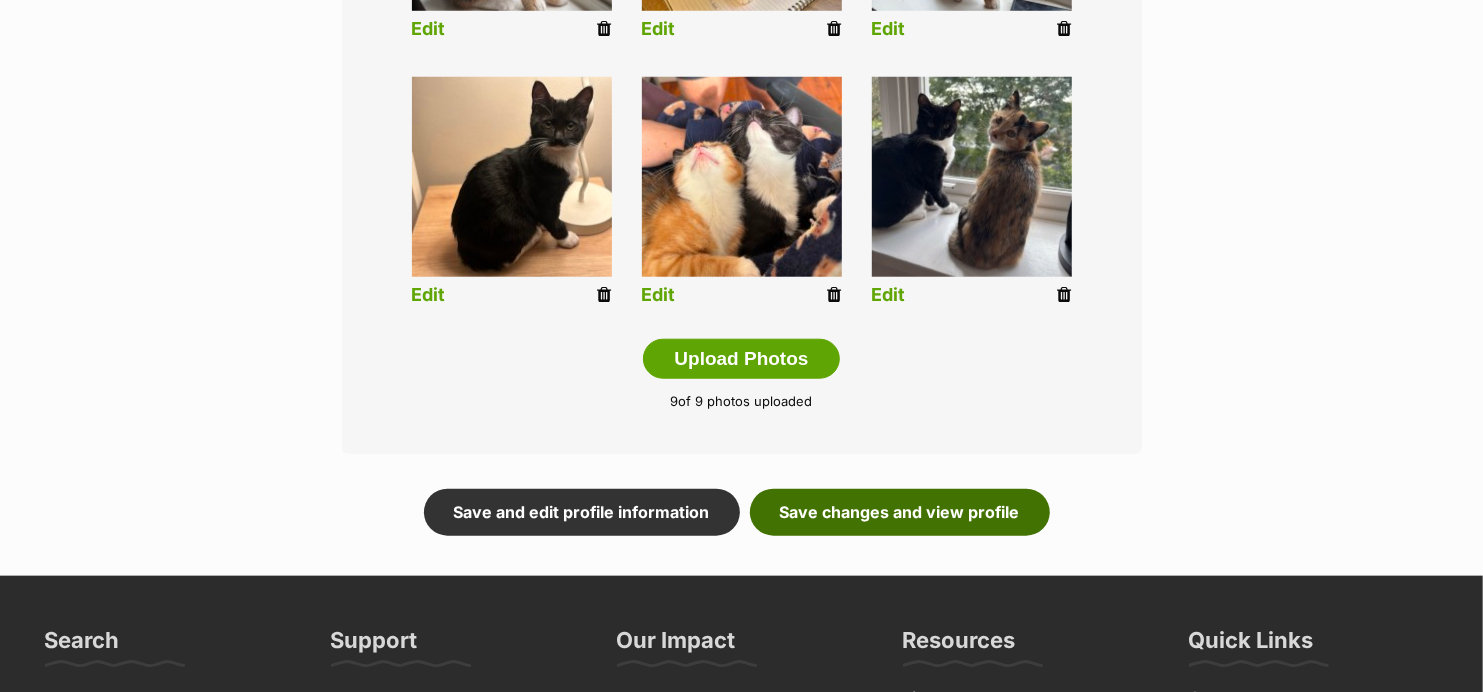click on "Save changes and view profile" at bounding box center [900, 512] 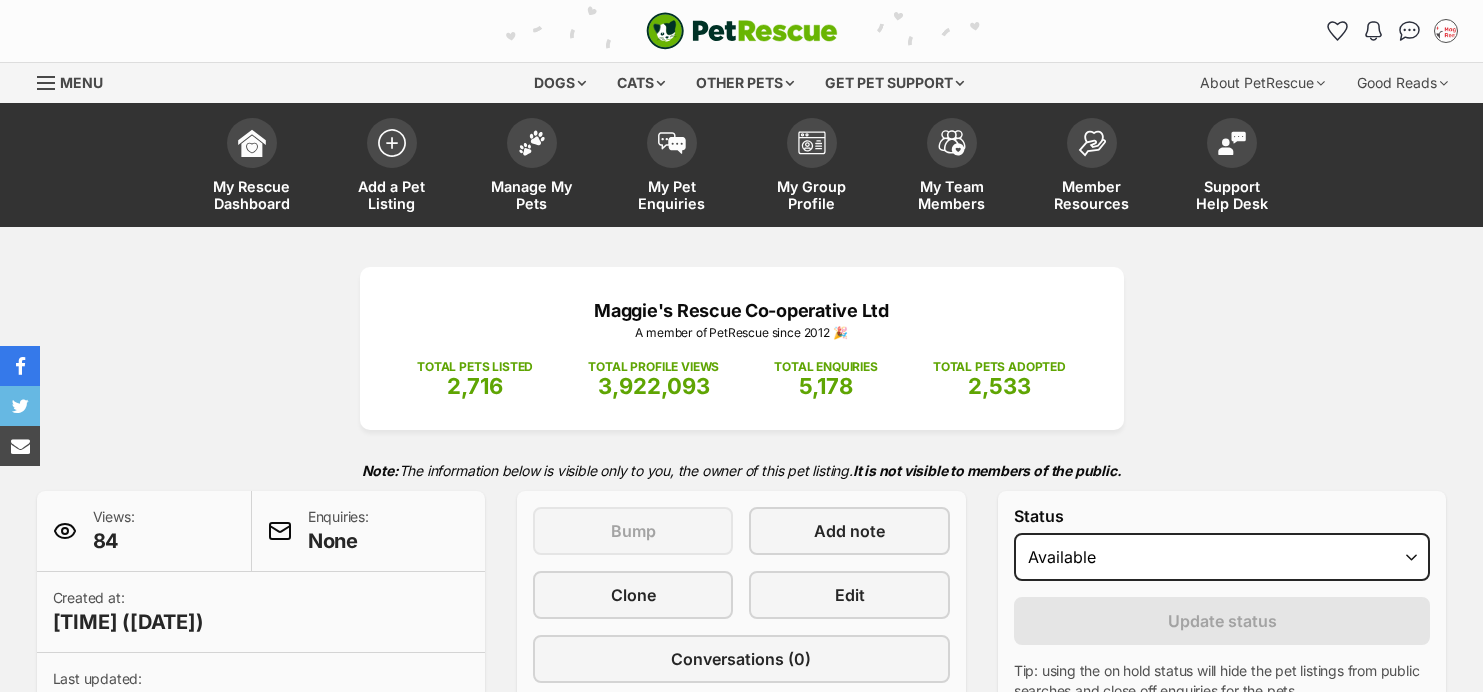 scroll, scrollTop: 0, scrollLeft: 0, axis: both 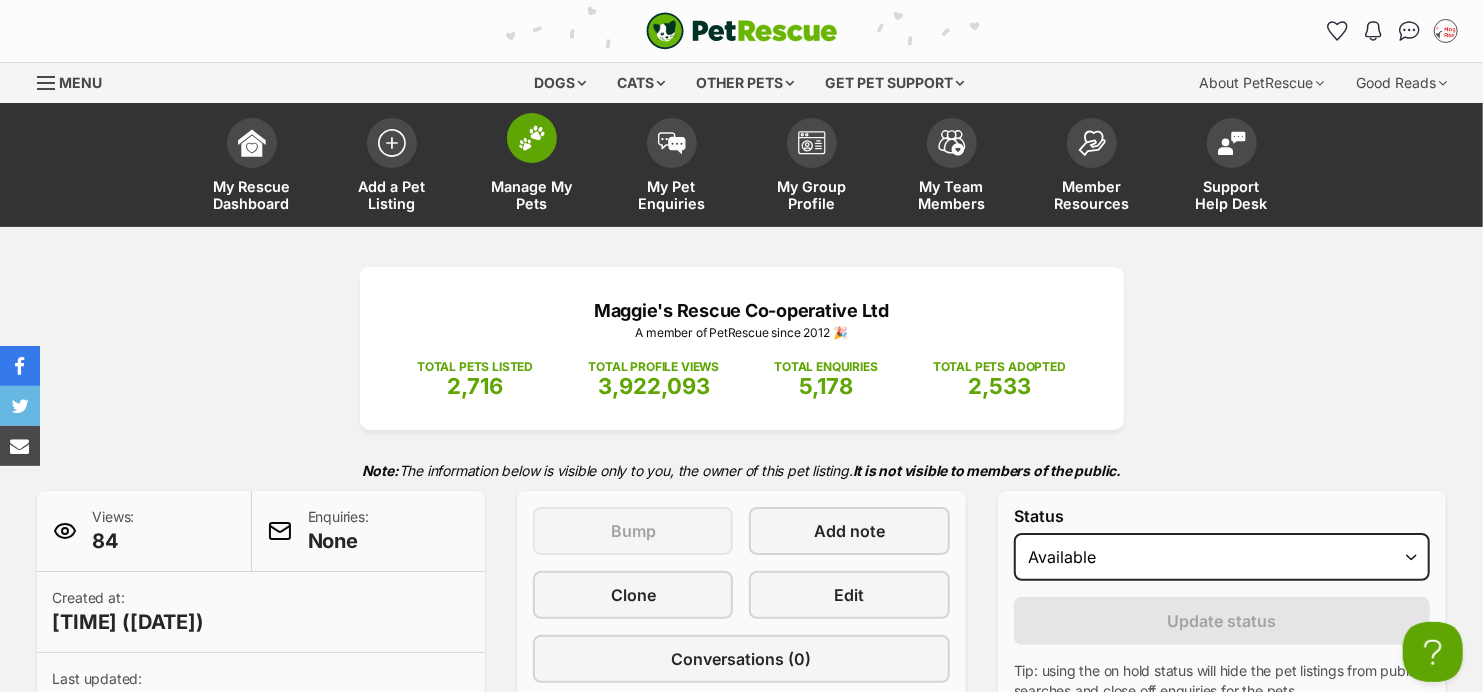 click at bounding box center [532, 138] 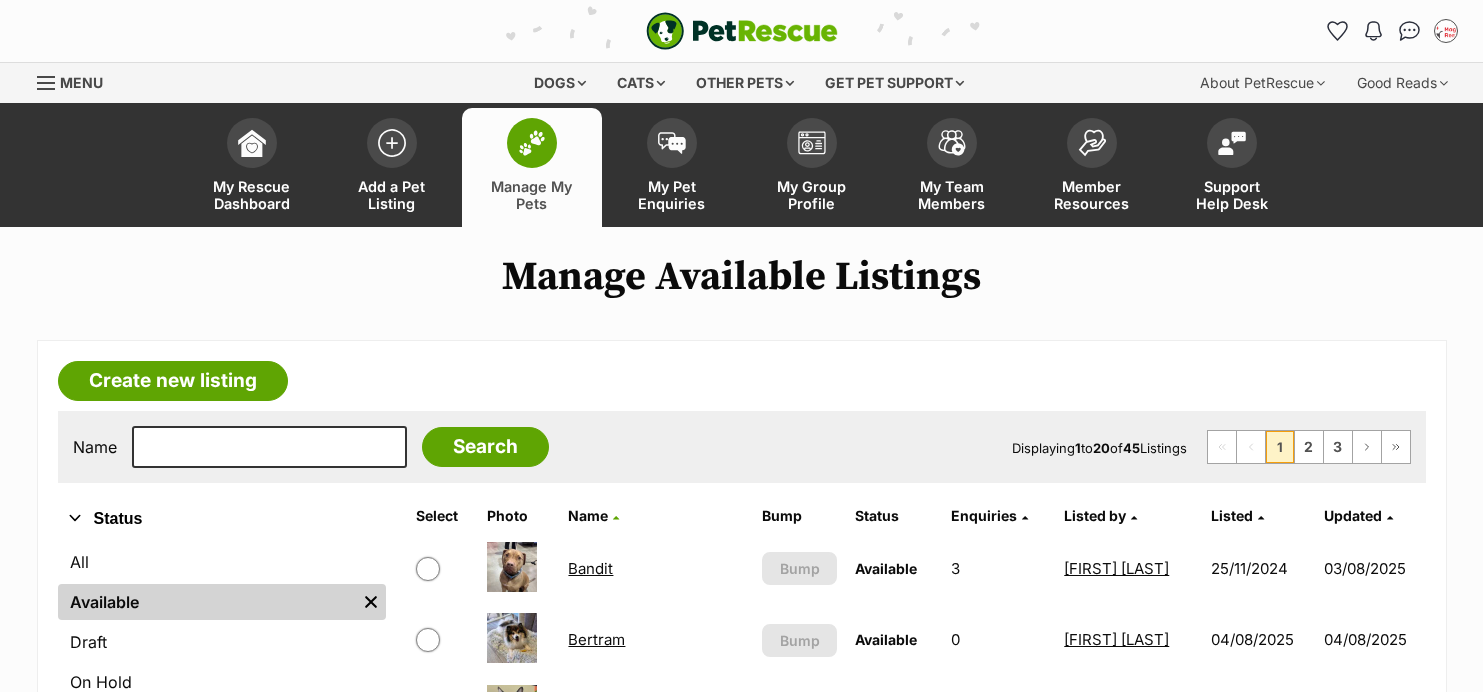 scroll, scrollTop: 150, scrollLeft: 0, axis: vertical 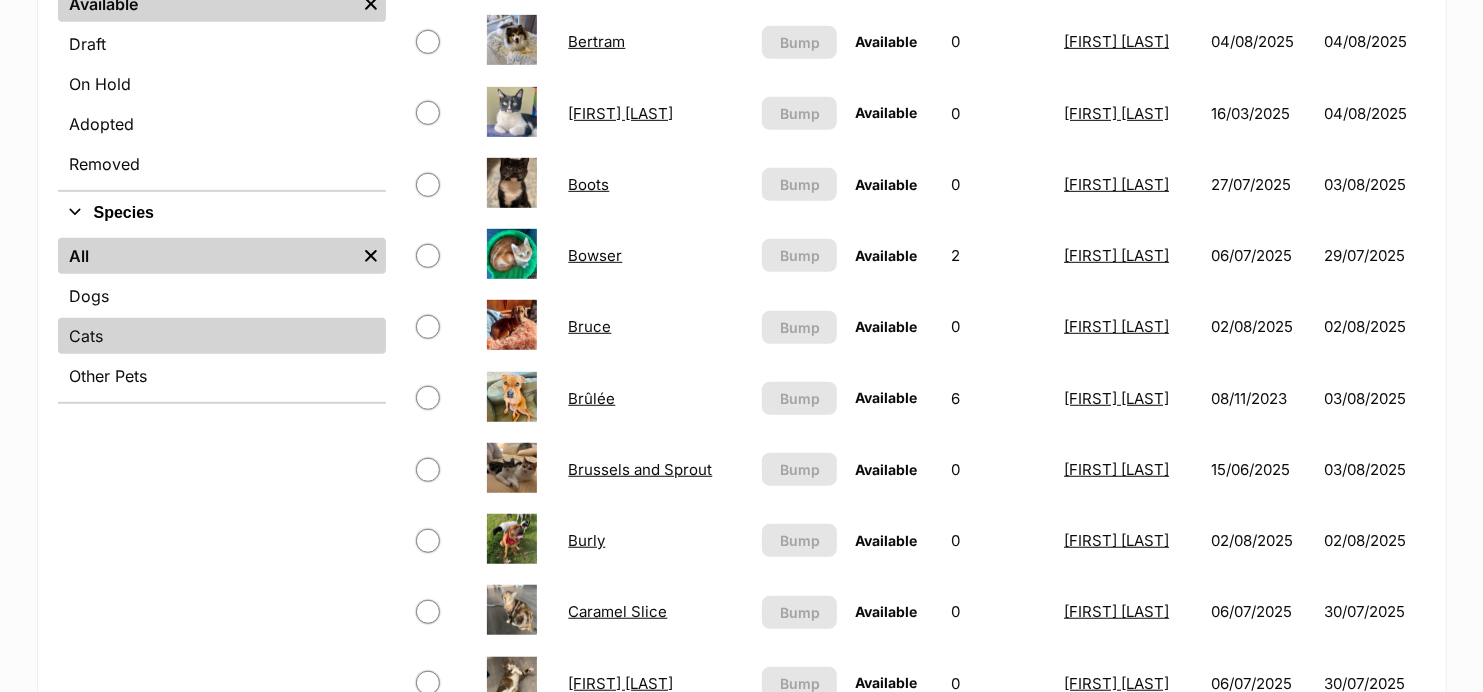 click on "Cats" at bounding box center [222, 336] 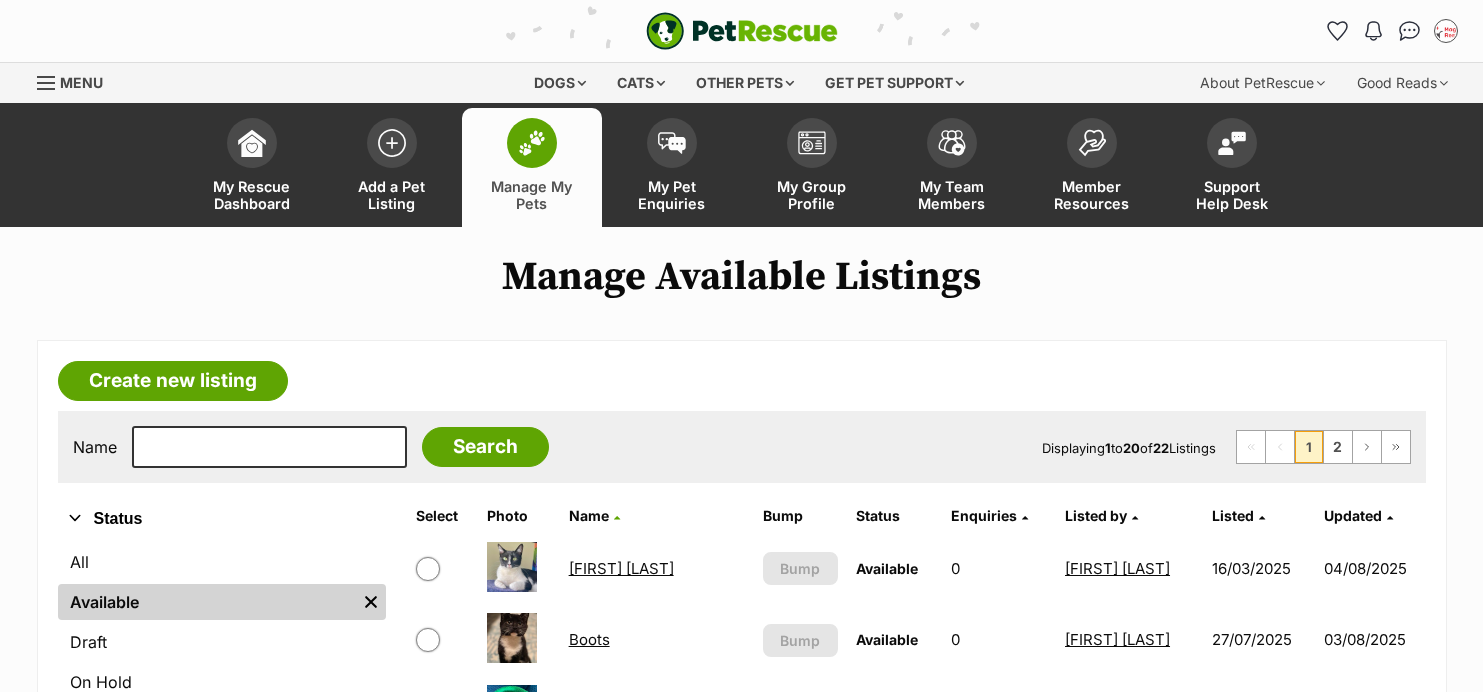 scroll, scrollTop: 0, scrollLeft: 0, axis: both 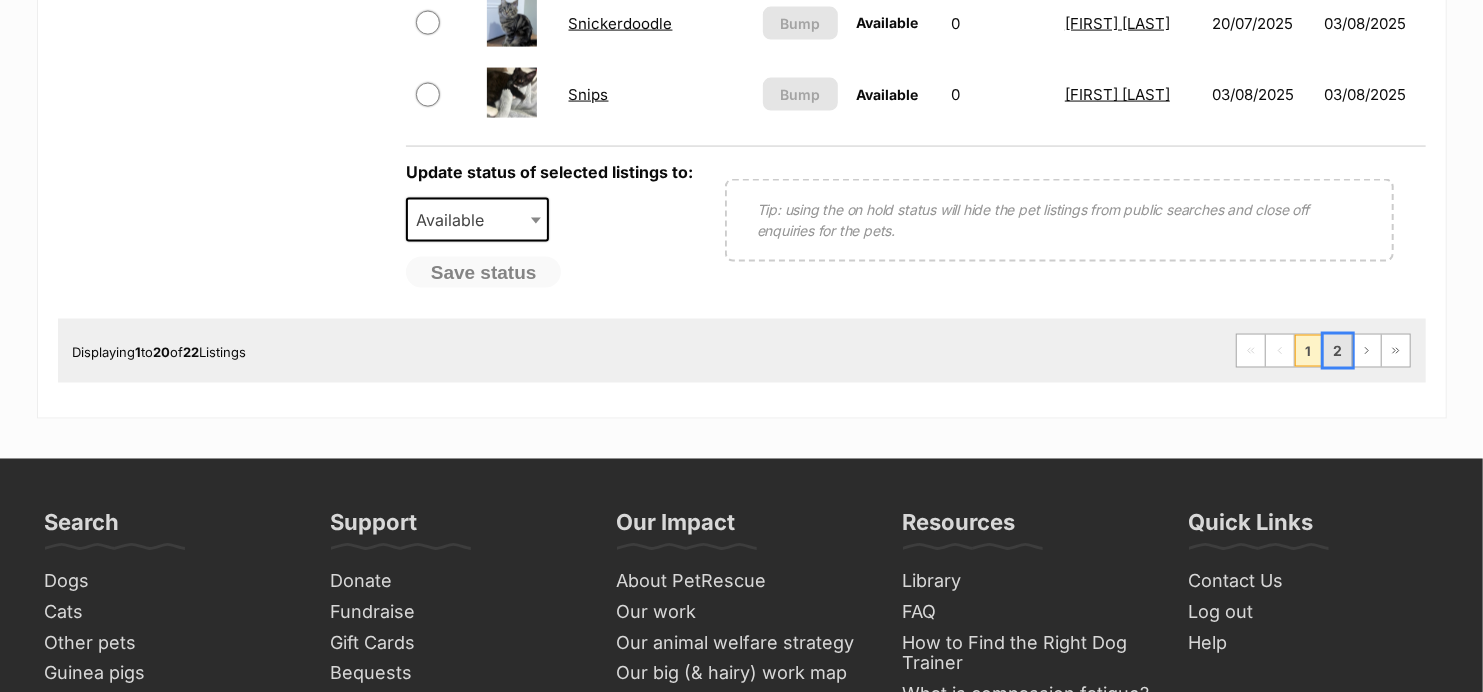 click on "2" at bounding box center [1338, 351] 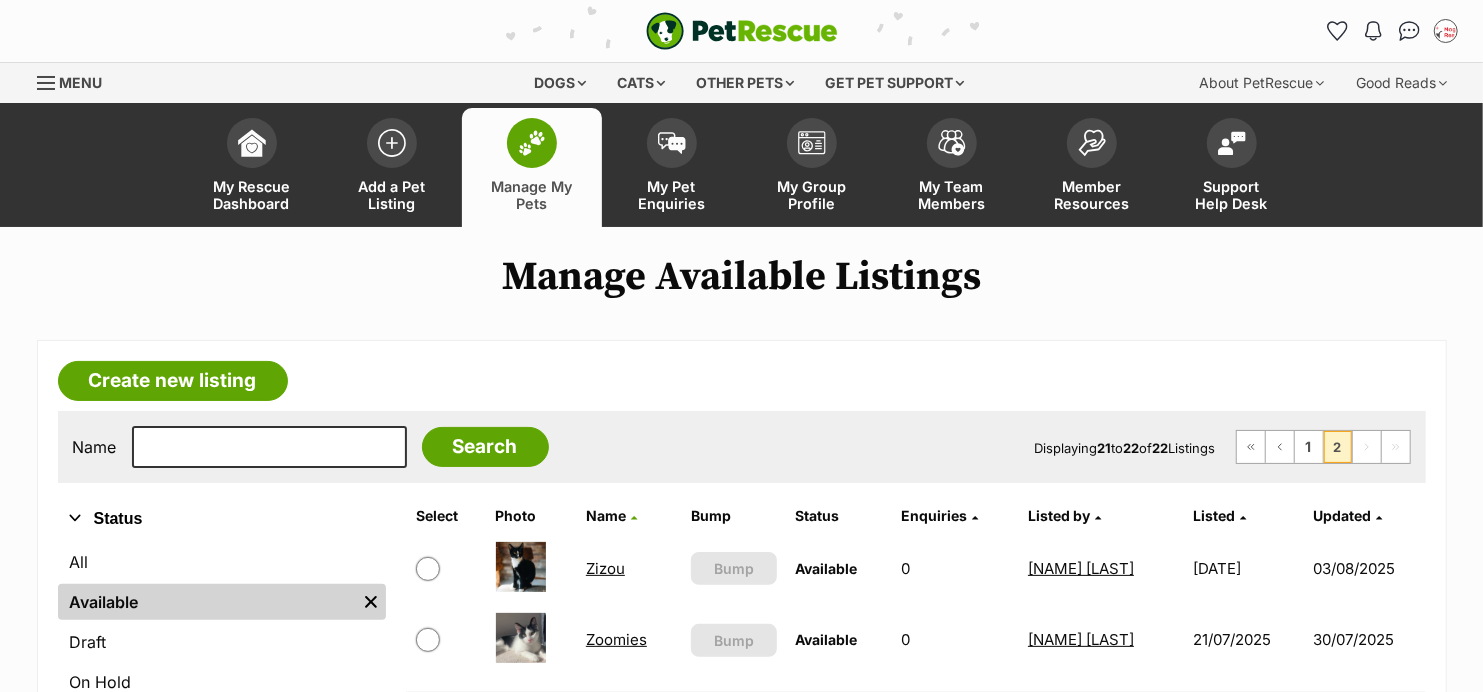 scroll, scrollTop: 151, scrollLeft: 0, axis: vertical 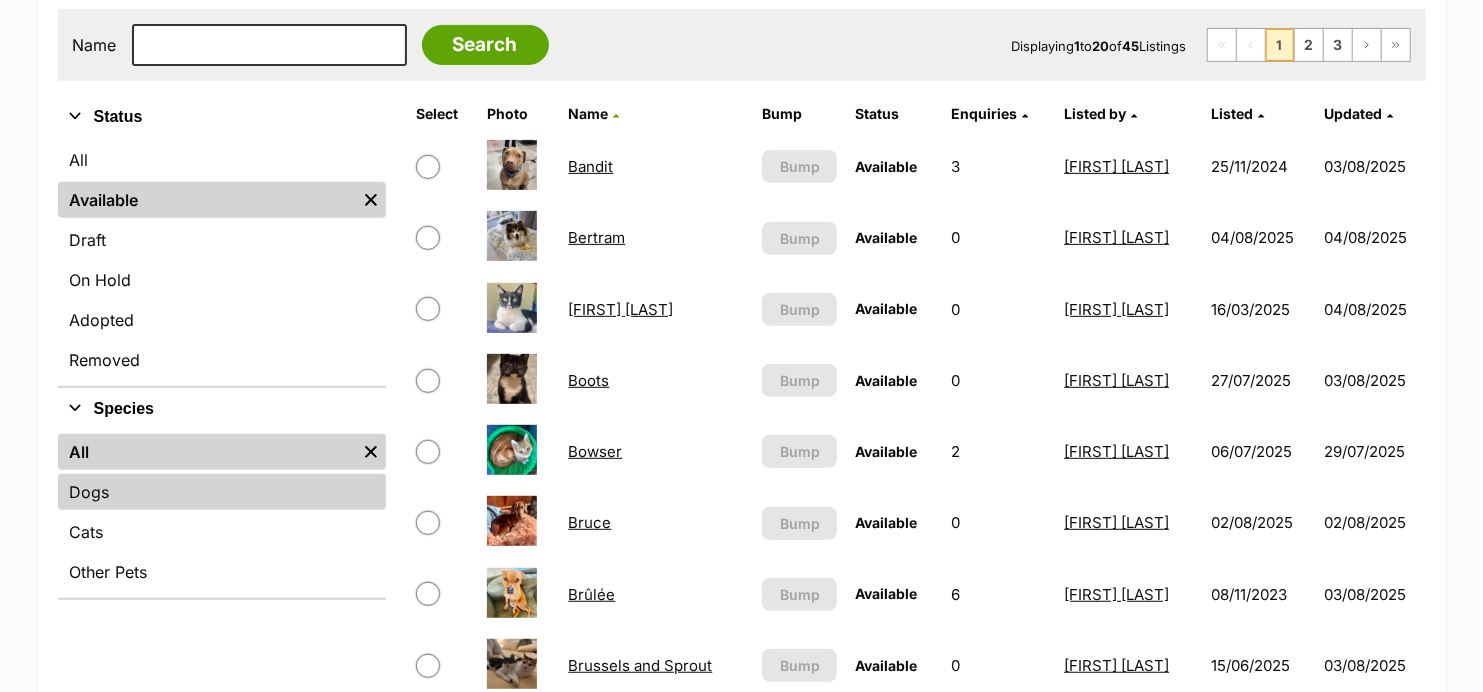 click on "Dogs" at bounding box center (222, 492) 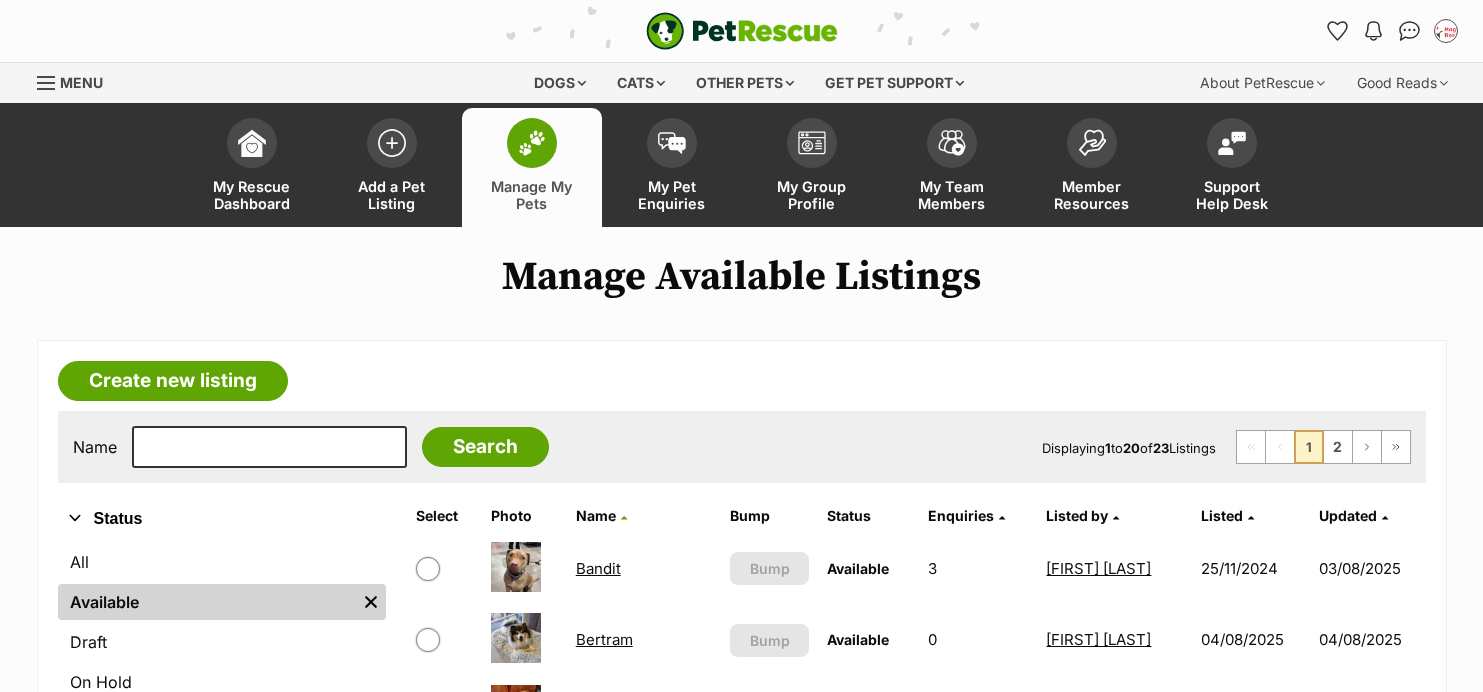 scroll, scrollTop: 0, scrollLeft: 0, axis: both 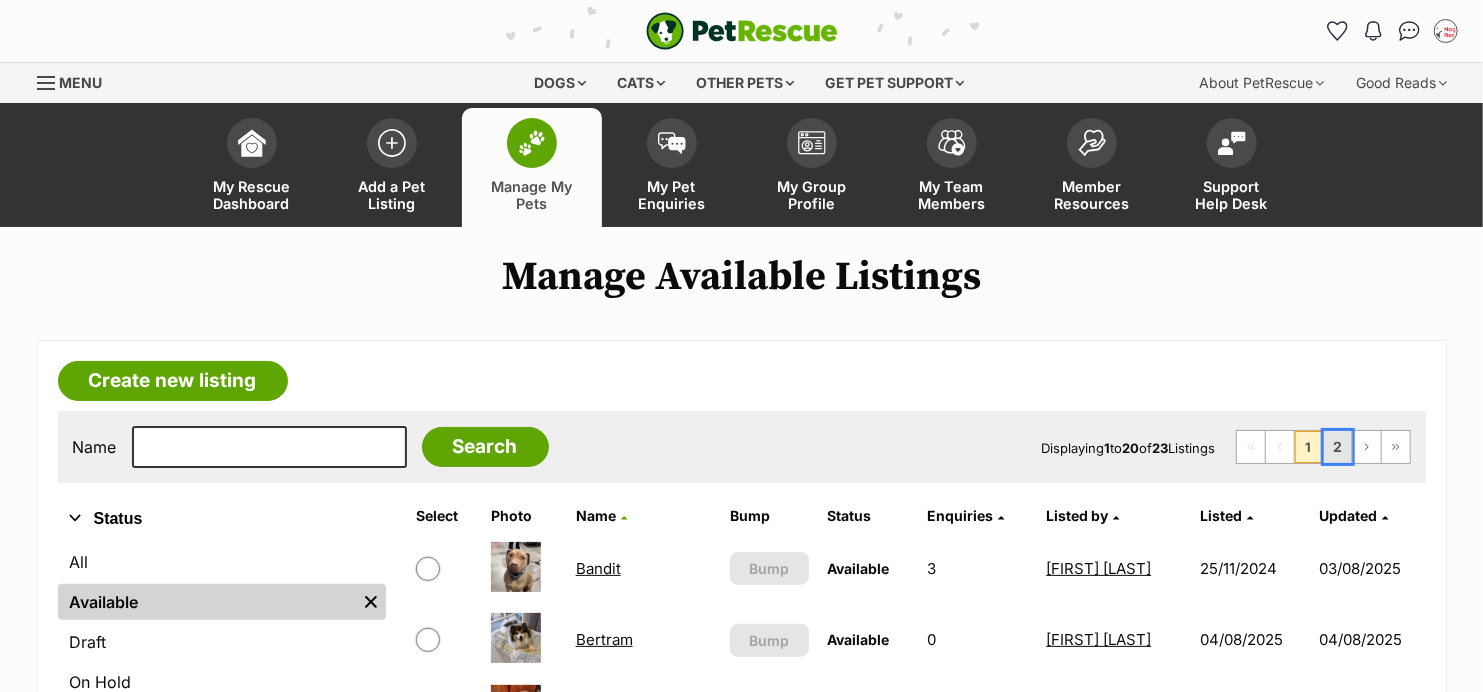 click on "2" at bounding box center [1338, 447] 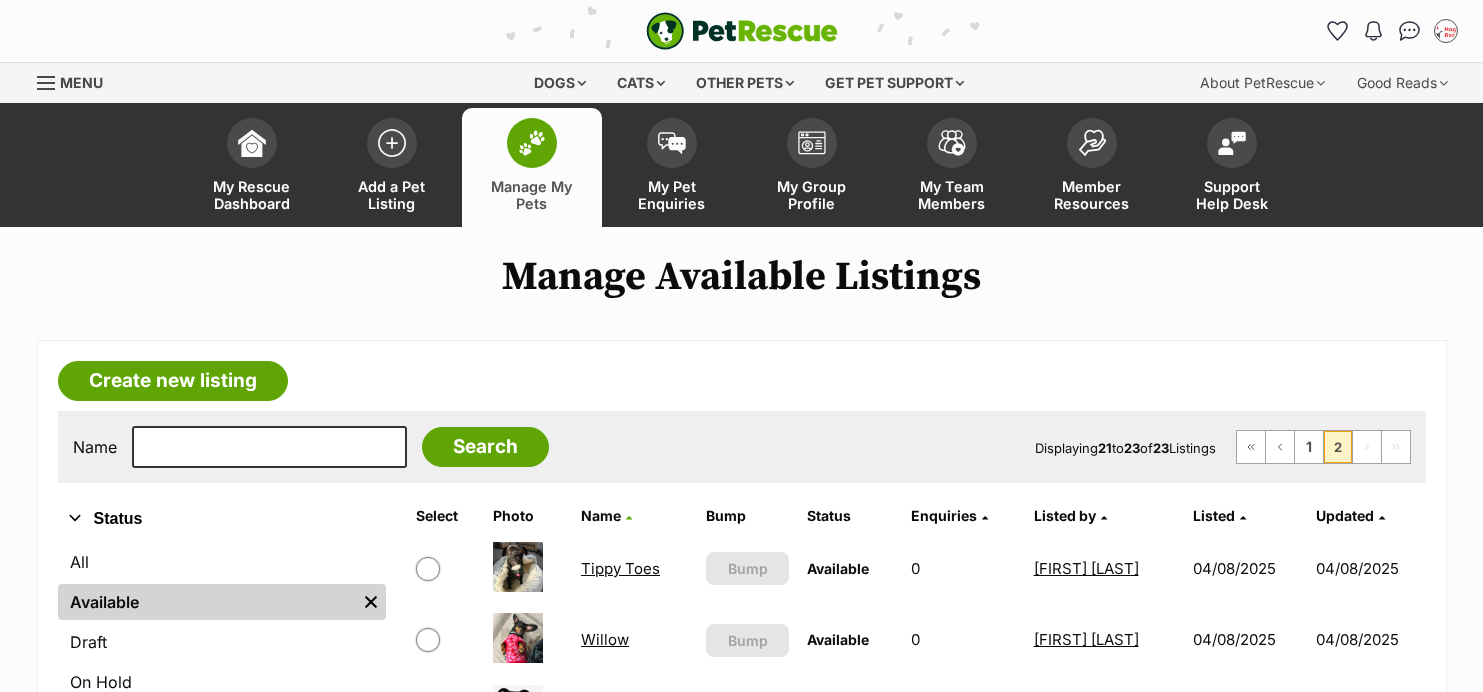 scroll, scrollTop: 0, scrollLeft: 0, axis: both 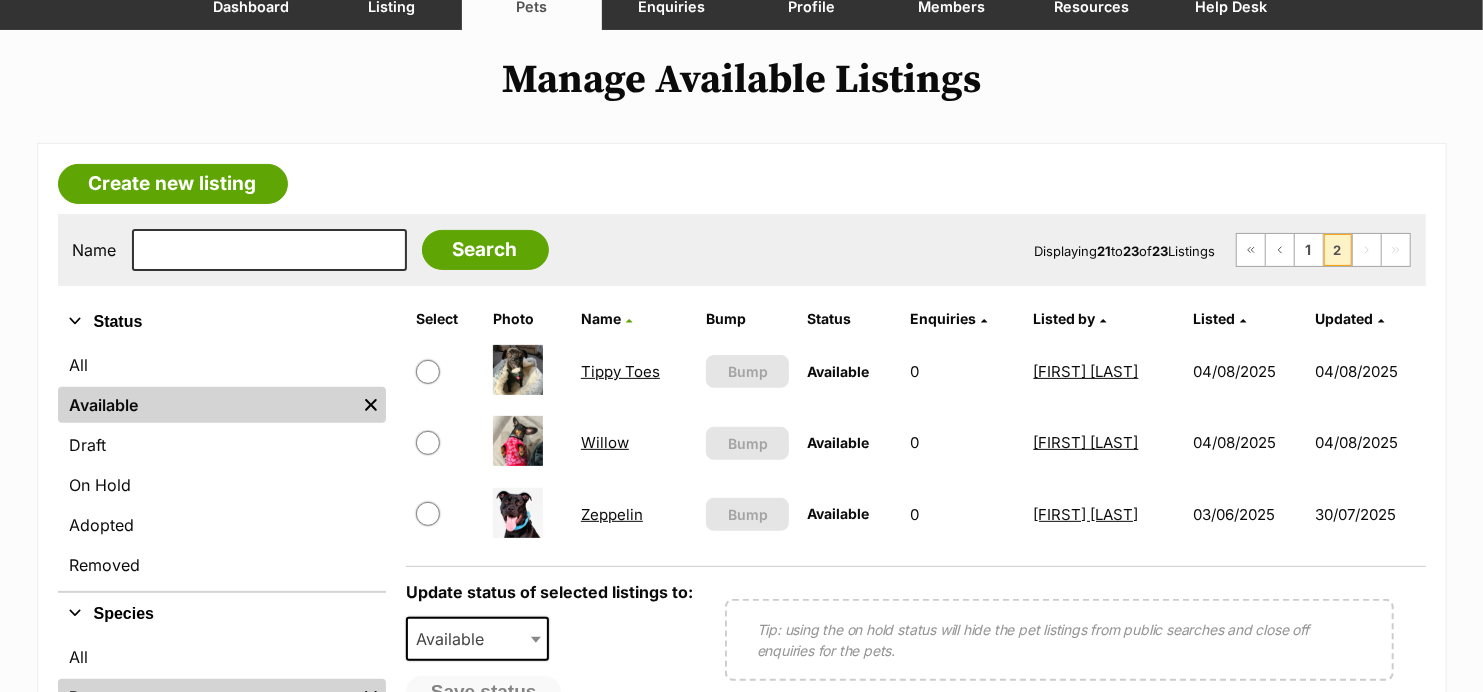 click on "Tippy Toes" at bounding box center [620, 371] 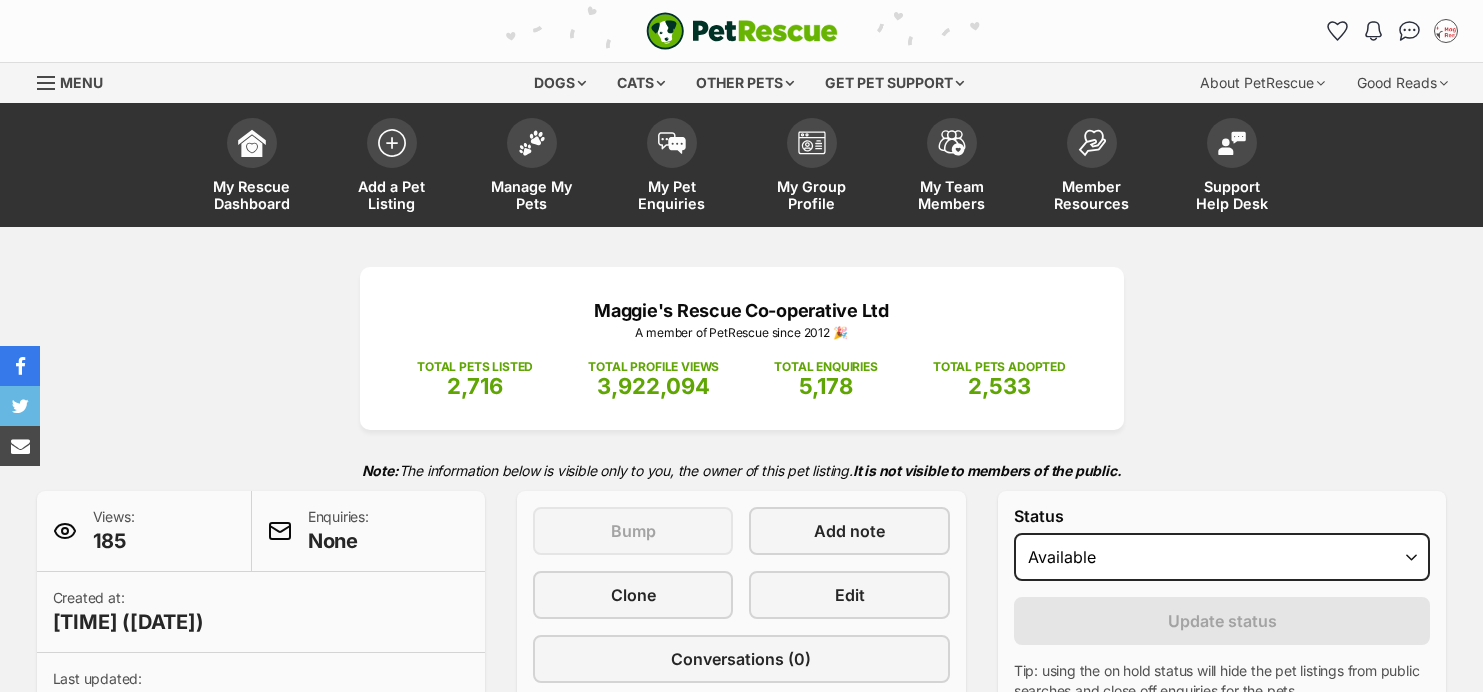 scroll, scrollTop: 0, scrollLeft: 0, axis: both 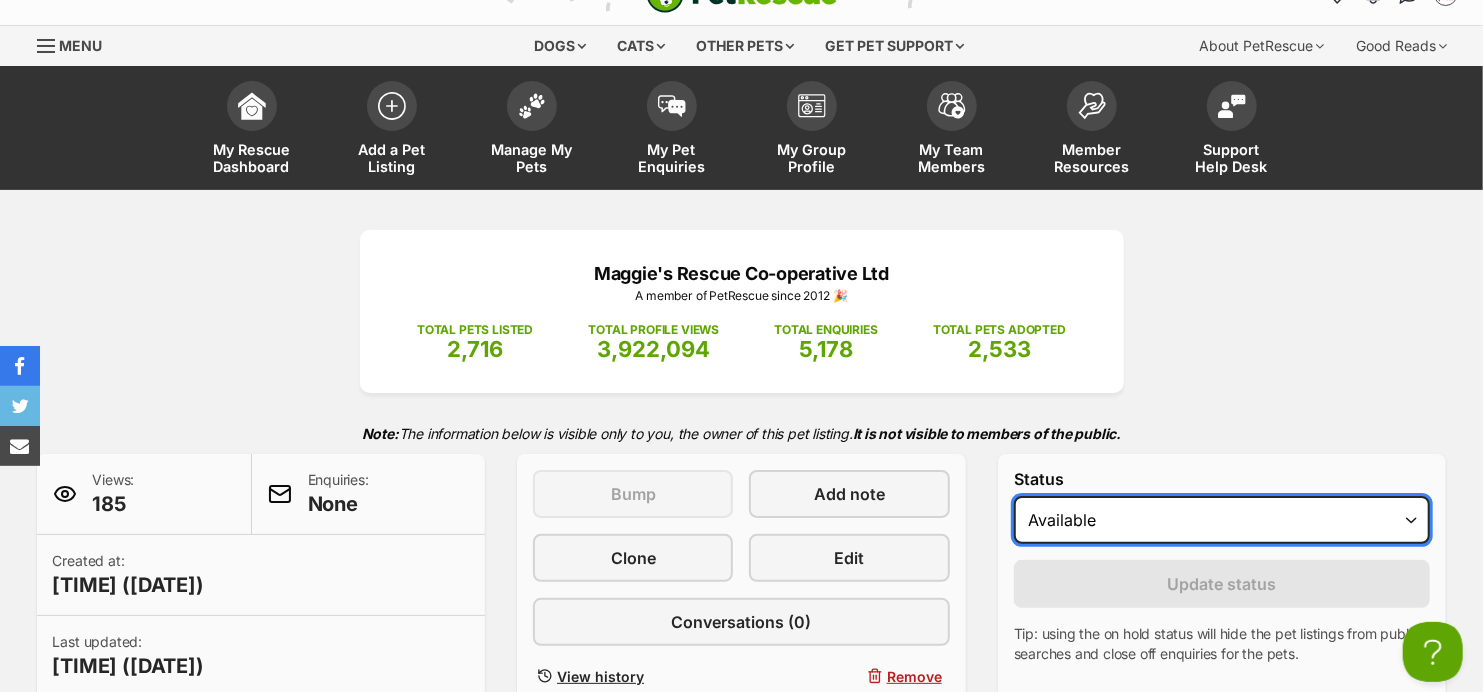 click on "Draft
Available
On hold
Adopted" at bounding box center (1222, 520) 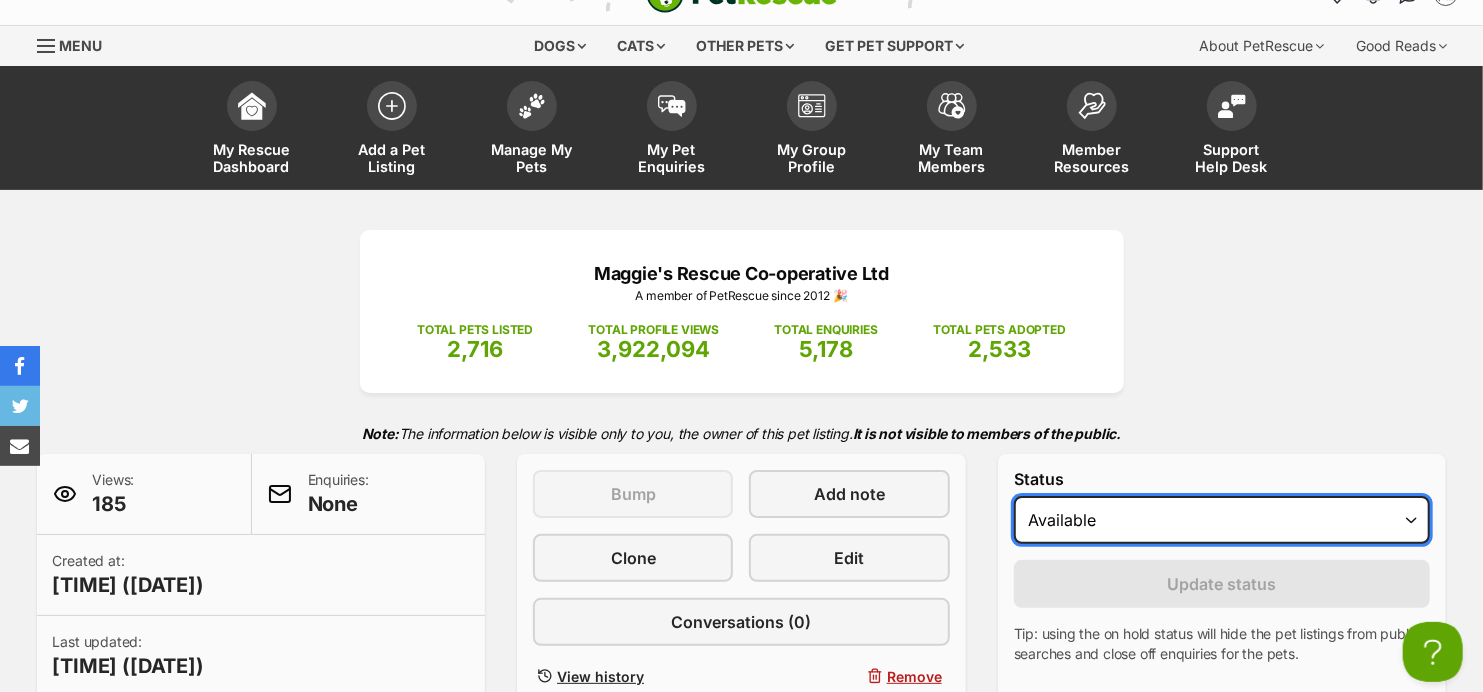 select on "on_hold" 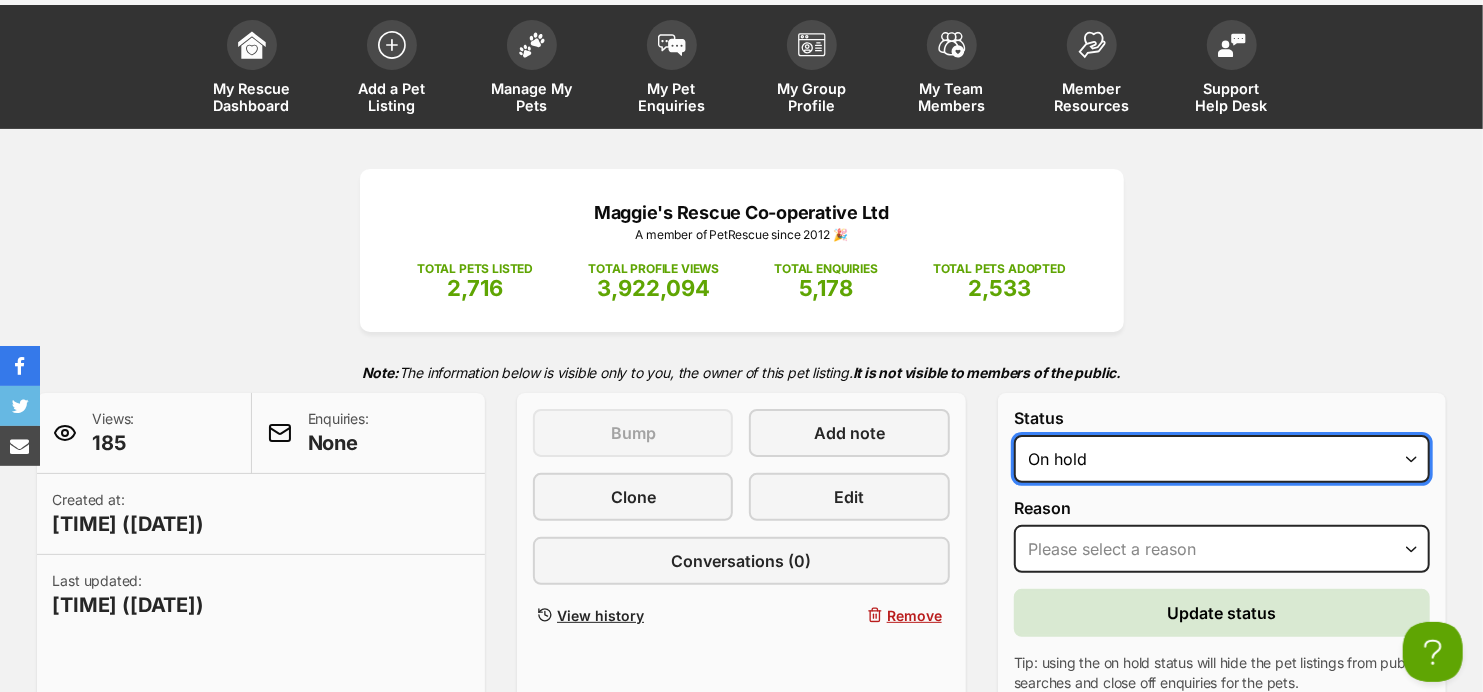 scroll, scrollTop: 180, scrollLeft: 0, axis: vertical 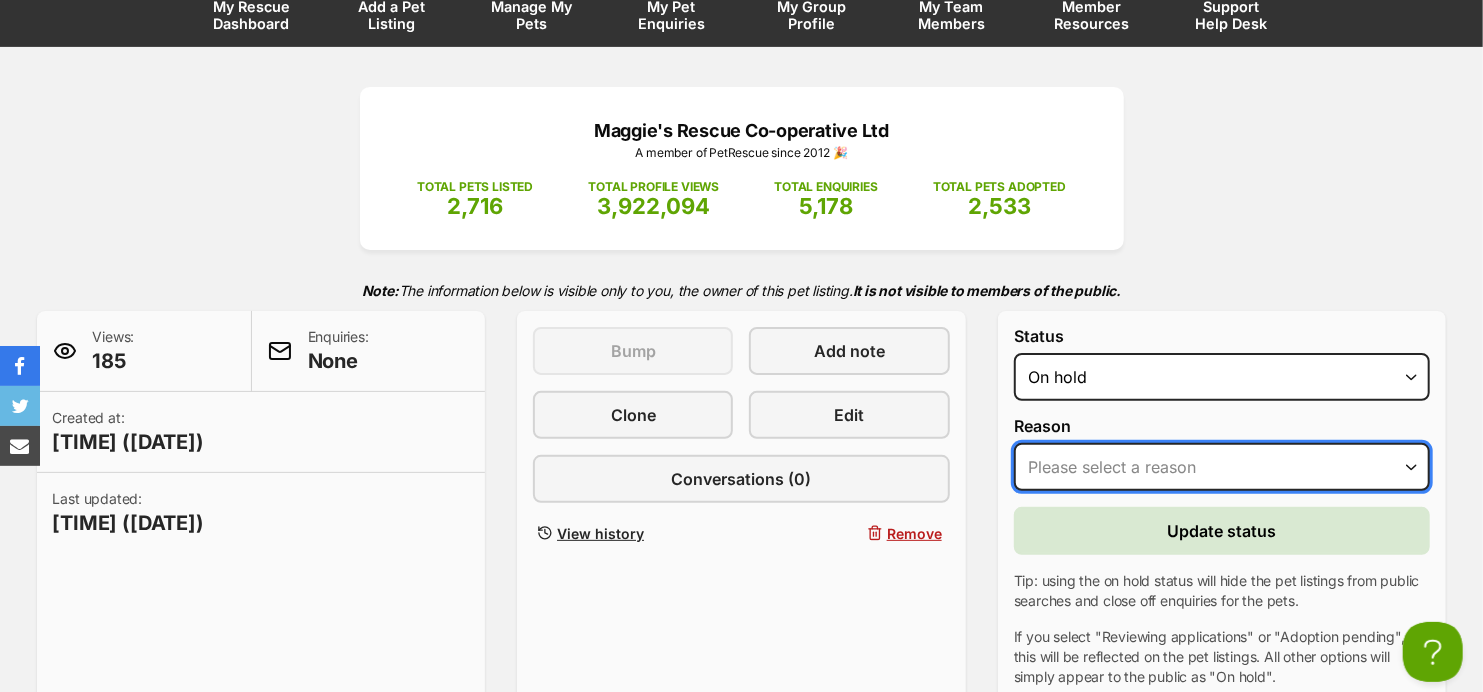 click on "Please select a reason
Medical reasons
Reviewing applications
Adoption pending
Other" at bounding box center (1222, 467) 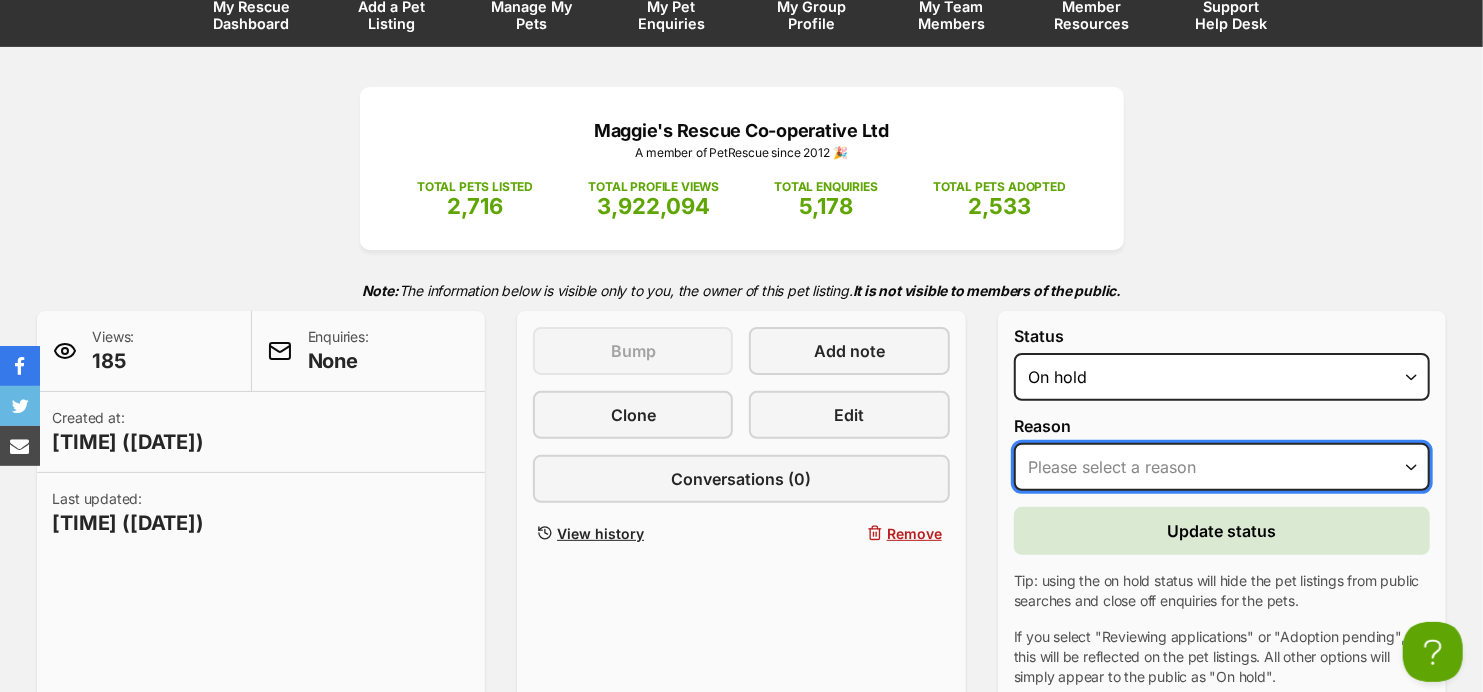 select on "adoption_pending" 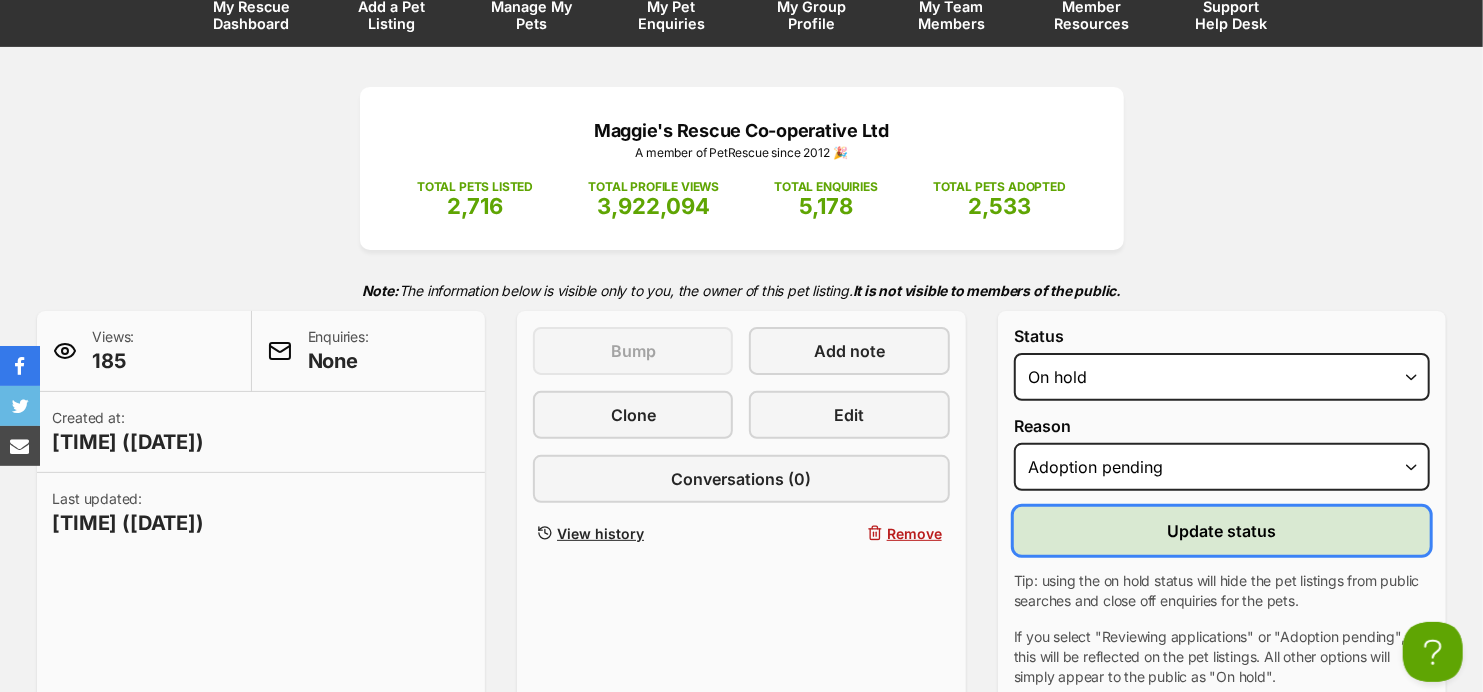 click on "Update status" at bounding box center [1222, 531] 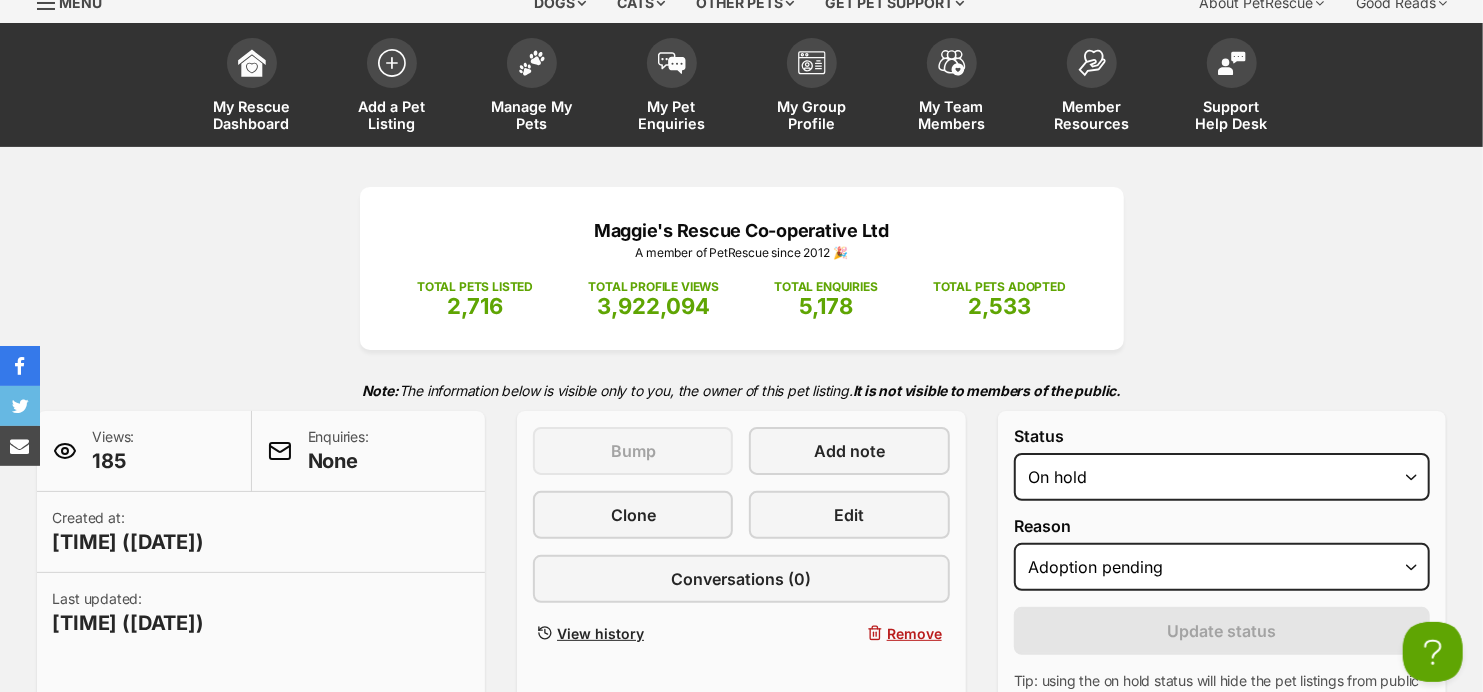scroll, scrollTop: 0, scrollLeft: 0, axis: both 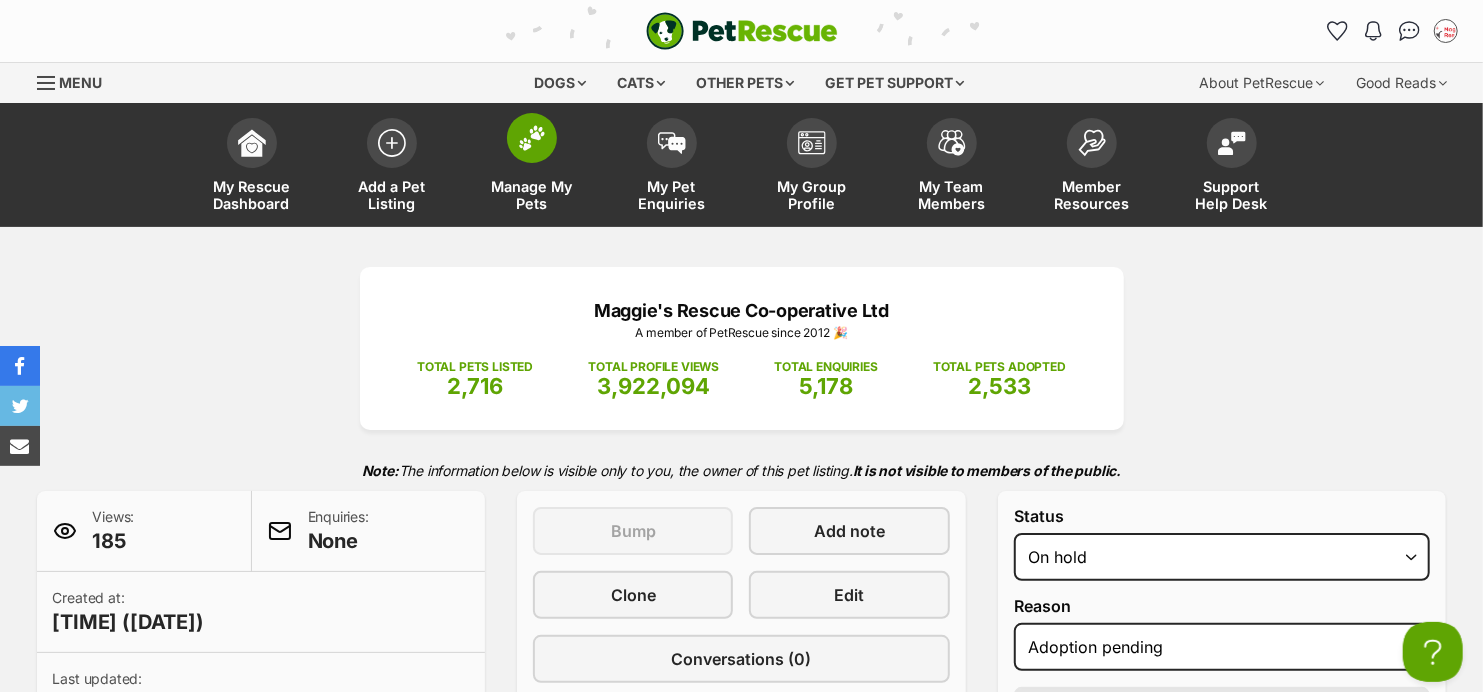 click at bounding box center [532, 138] 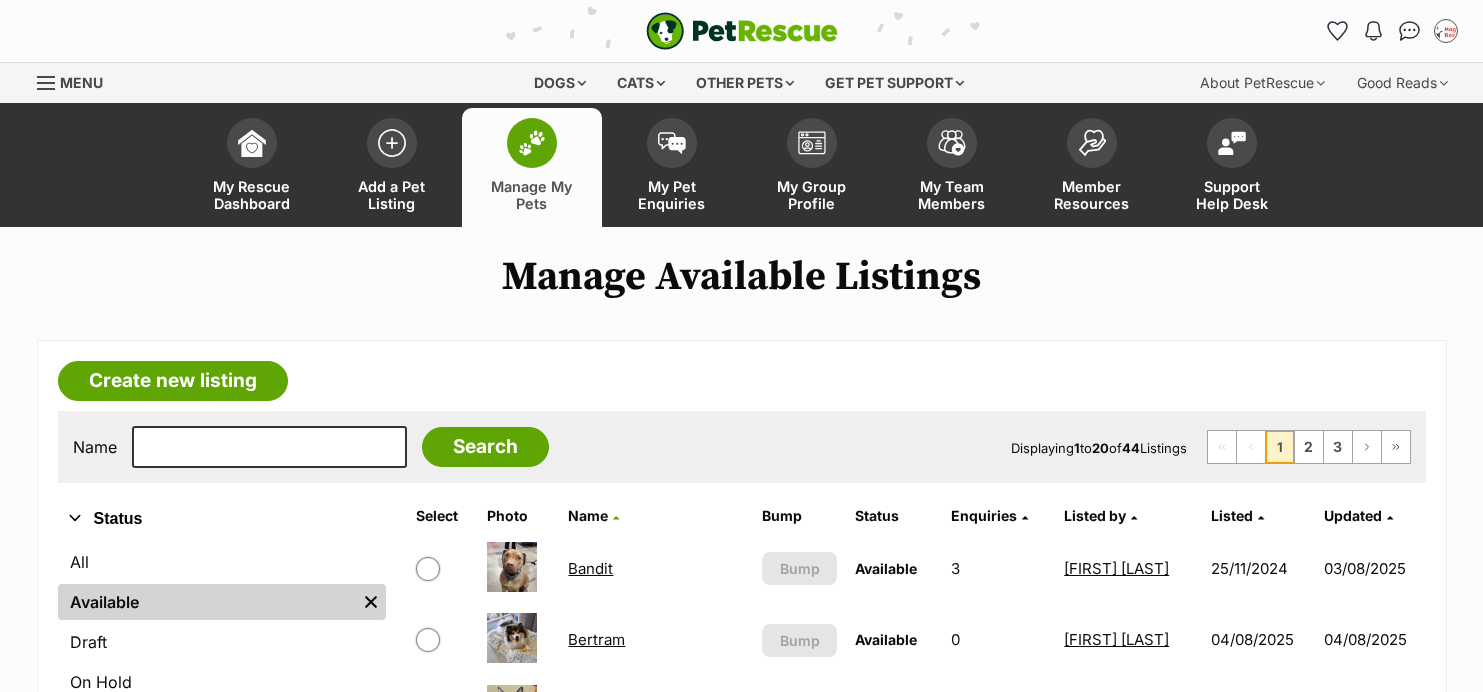 scroll, scrollTop: 0, scrollLeft: 0, axis: both 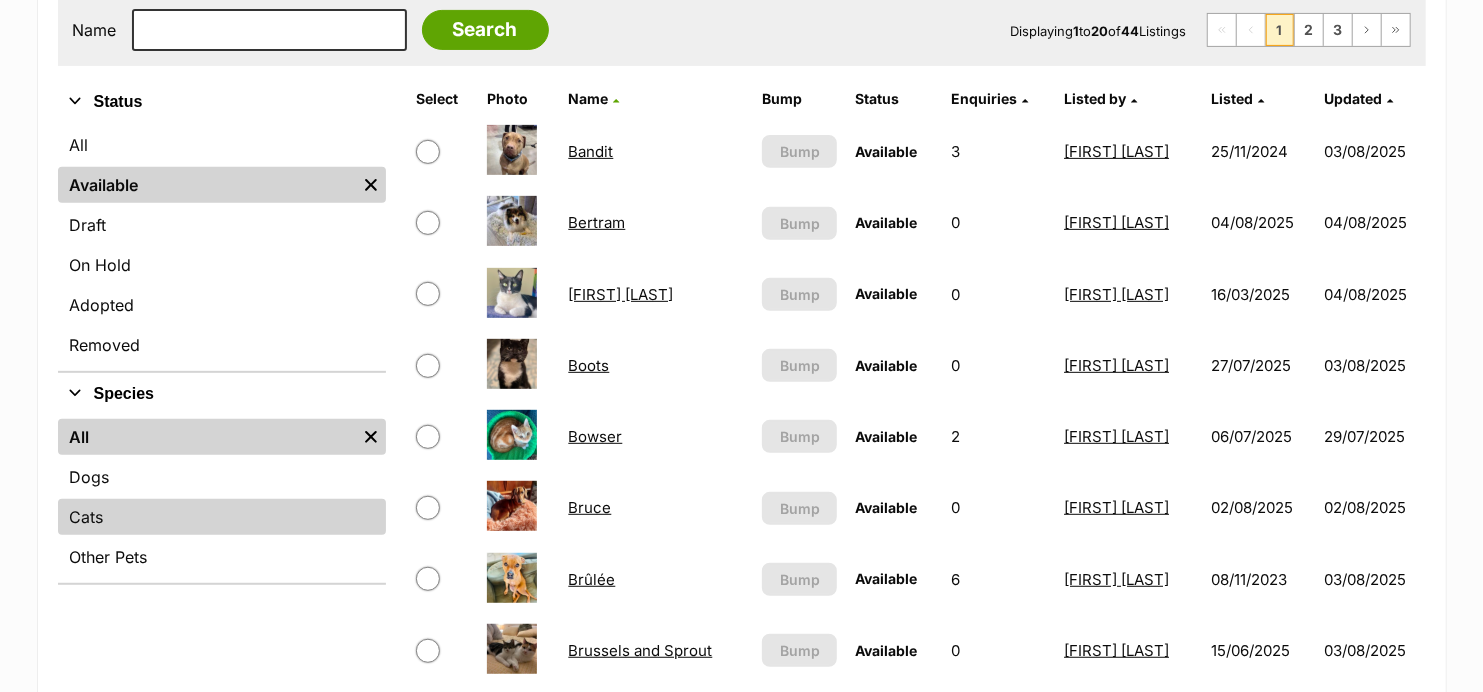 click on "Cats" at bounding box center (222, 517) 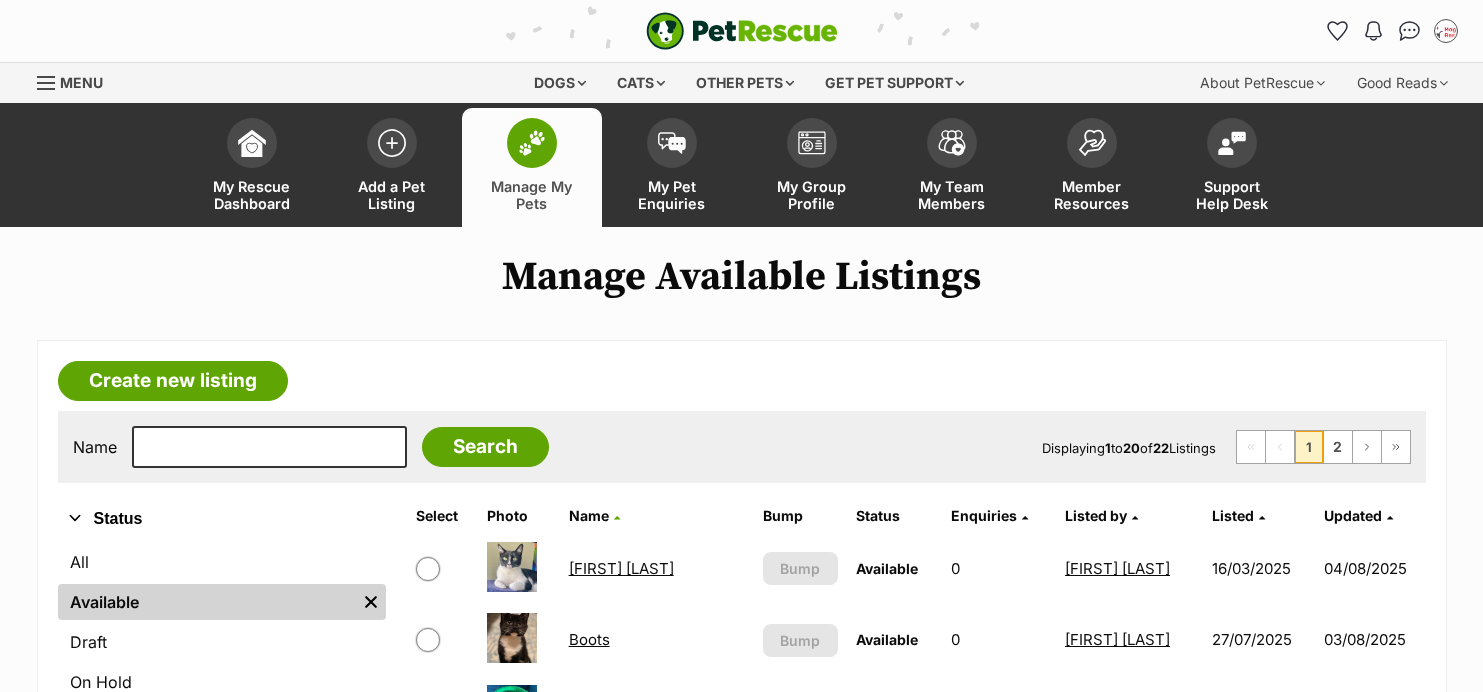 scroll, scrollTop: 0, scrollLeft: 0, axis: both 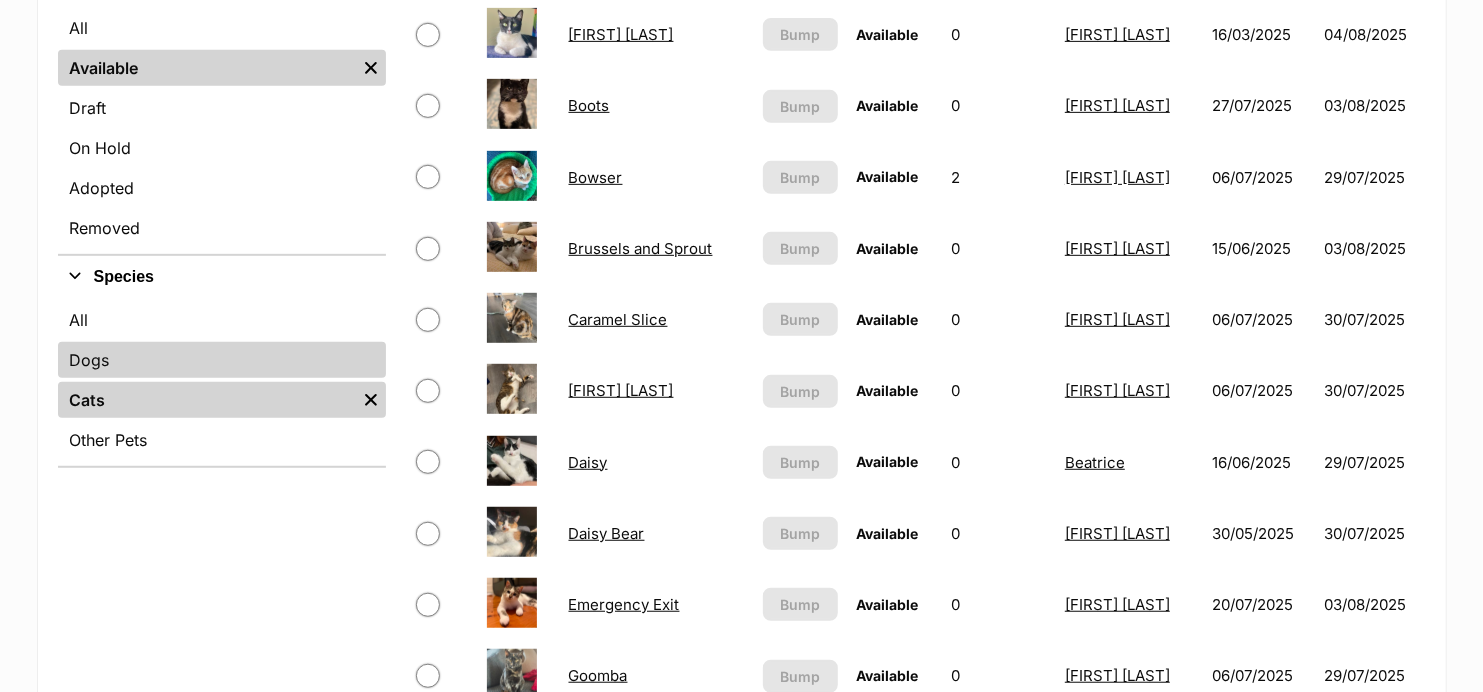click on "Dogs" at bounding box center [222, 360] 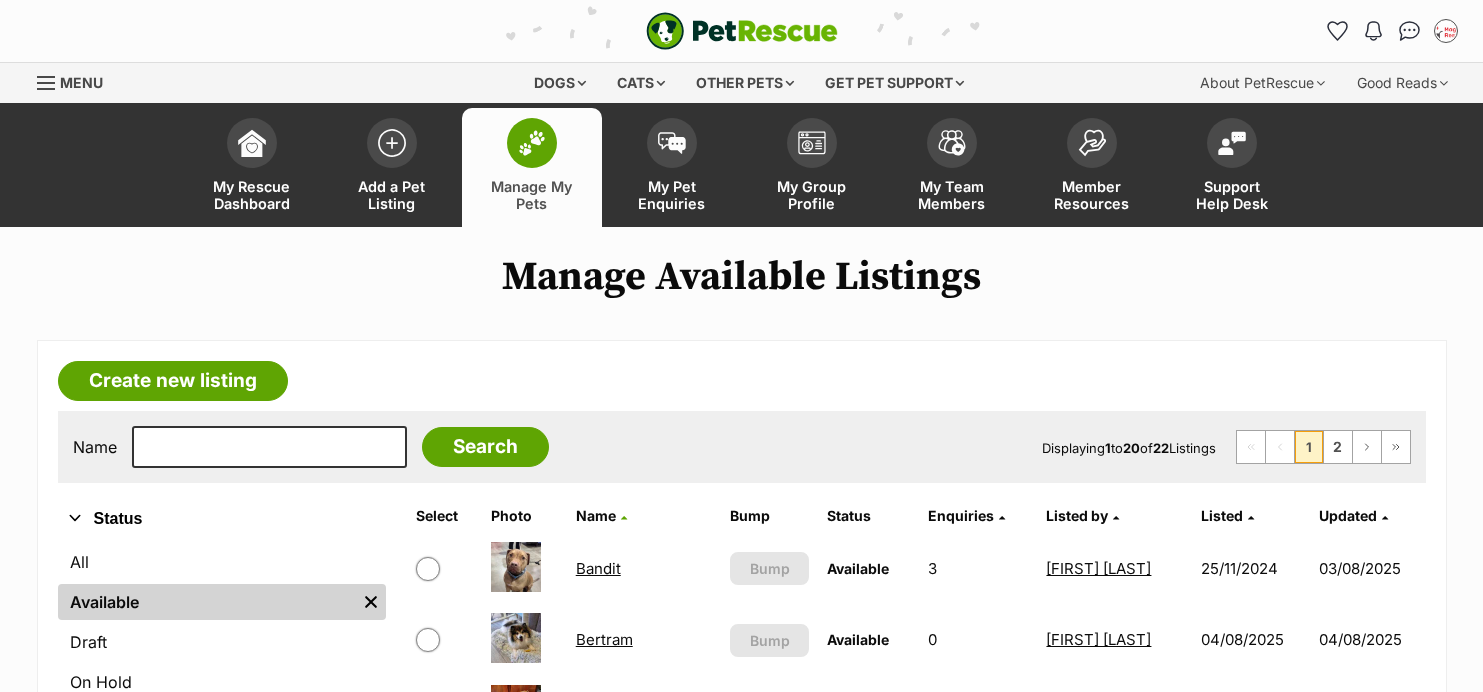 scroll, scrollTop: 0, scrollLeft: 0, axis: both 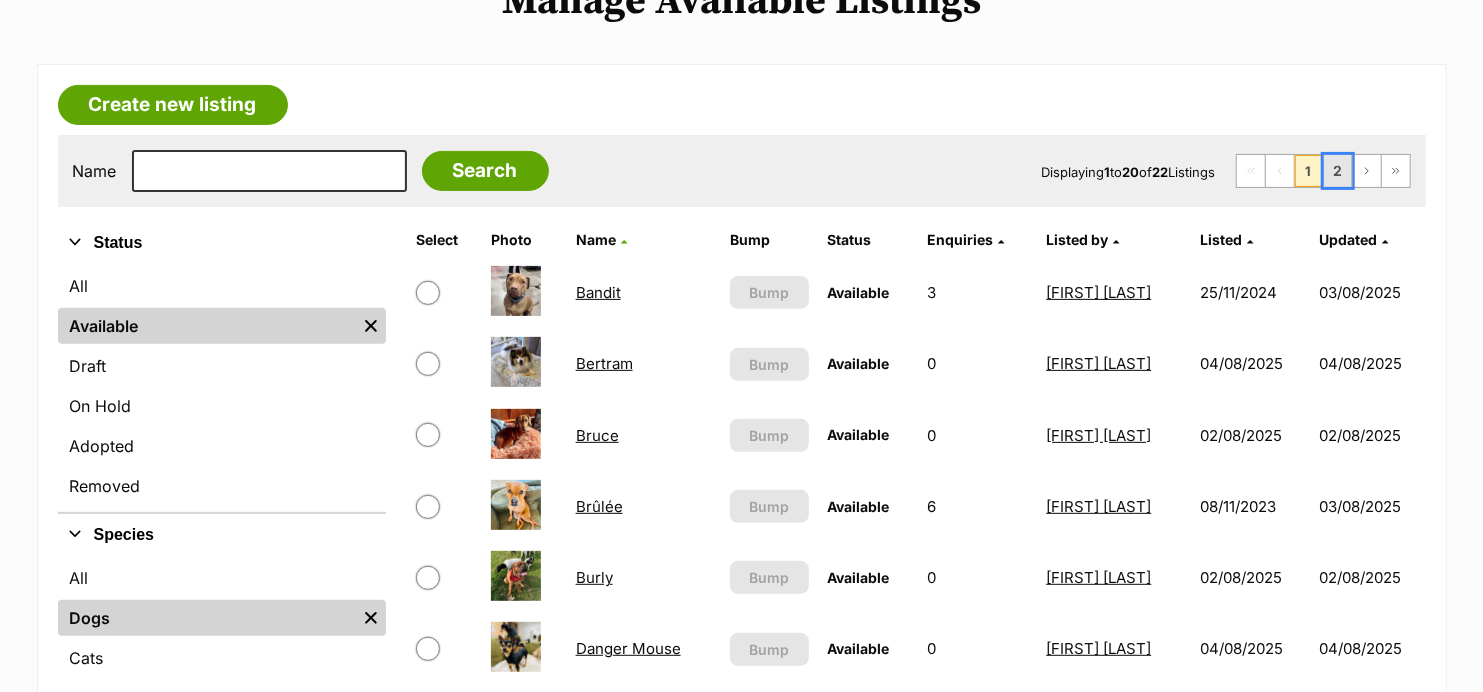 click on "2" at bounding box center [1338, 171] 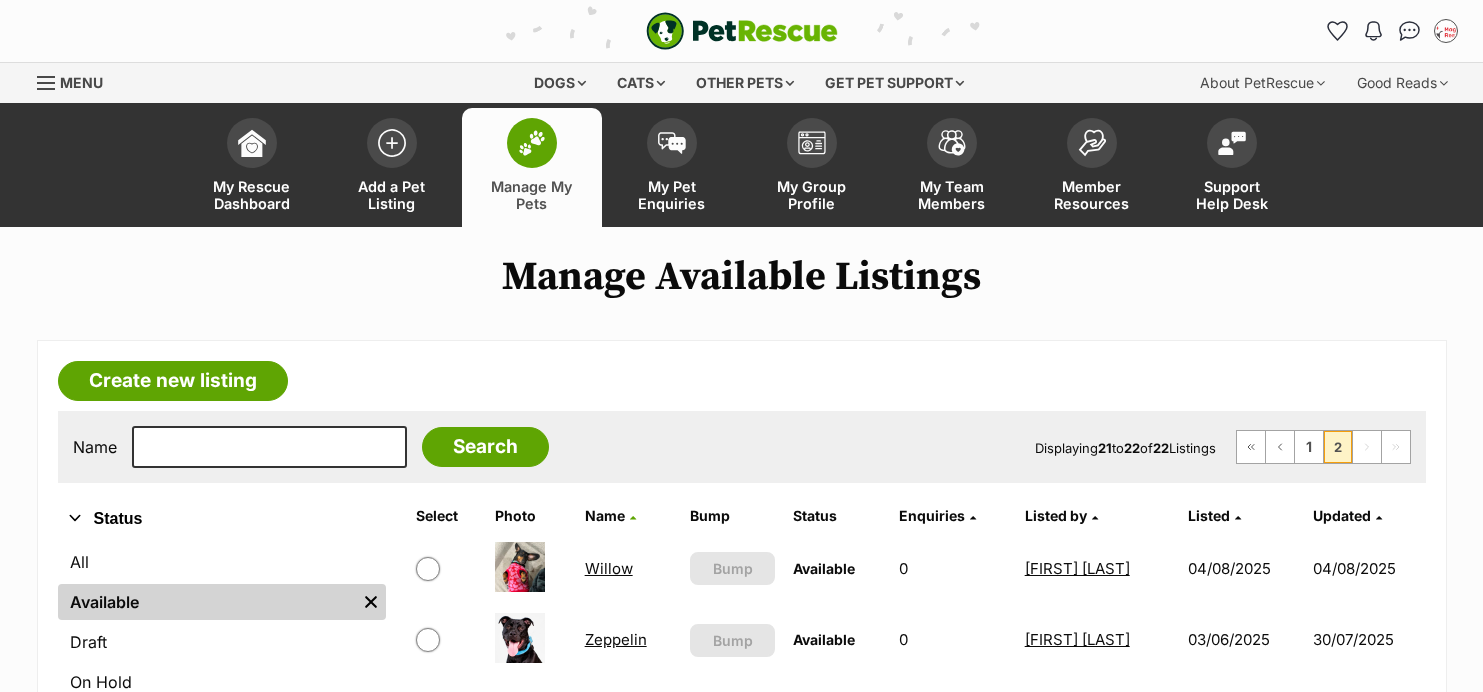 scroll, scrollTop: 0, scrollLeft: 0, axis: both 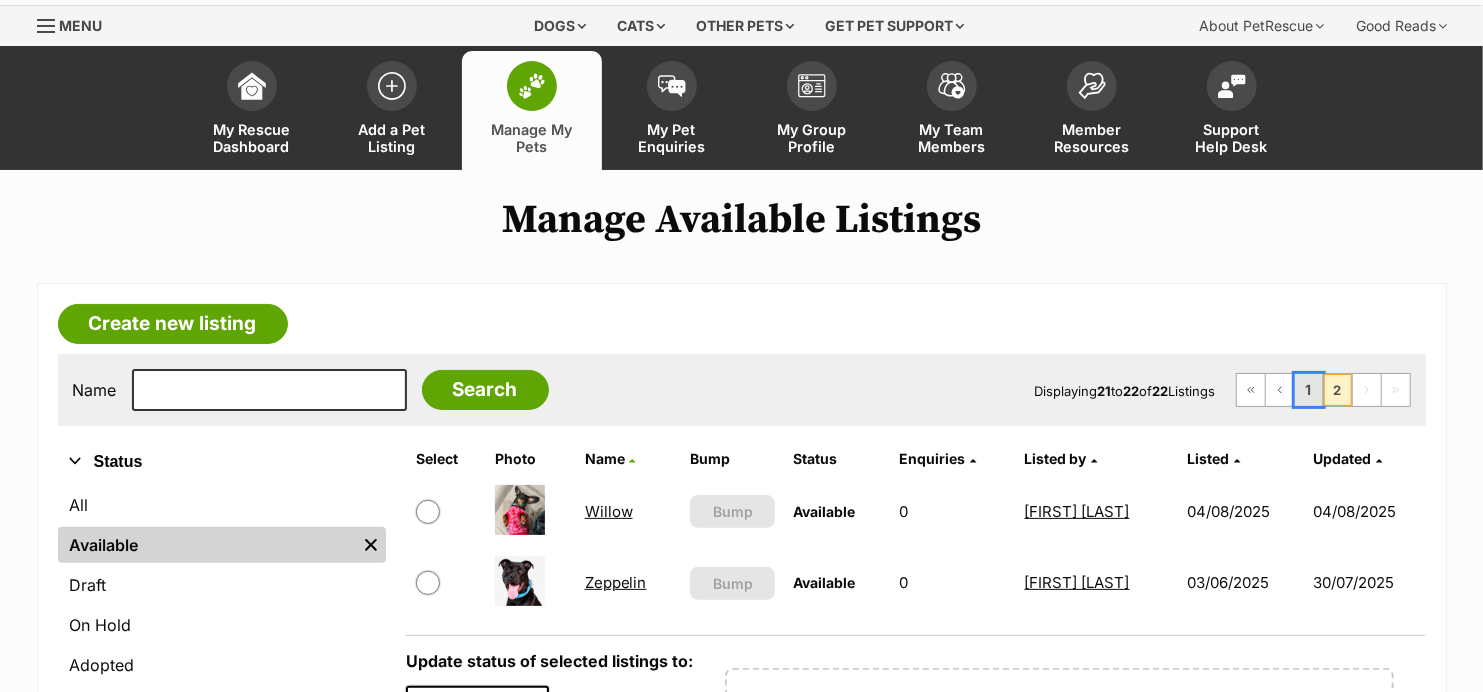 click on "1" at bounding box center (1309, 390) 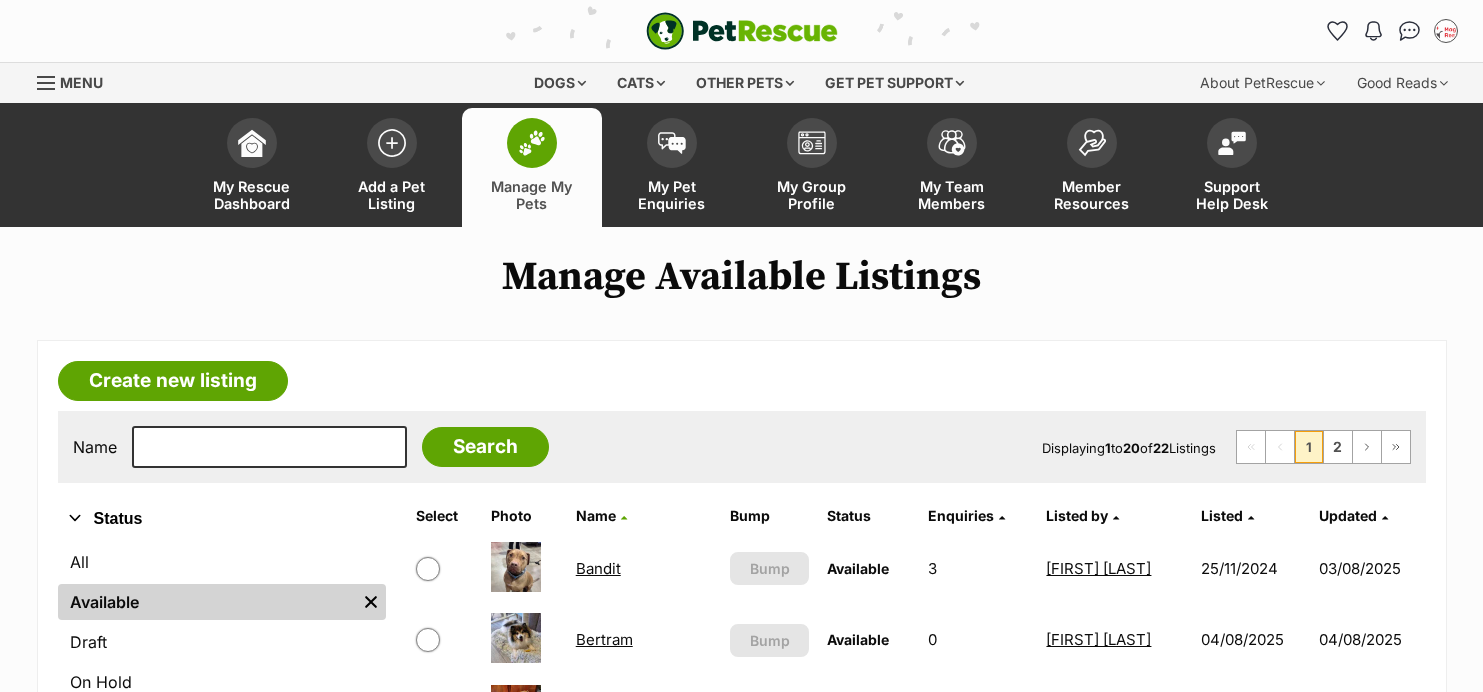 scroll, scrollTop: 0, scrollLeft: 0, axis: both 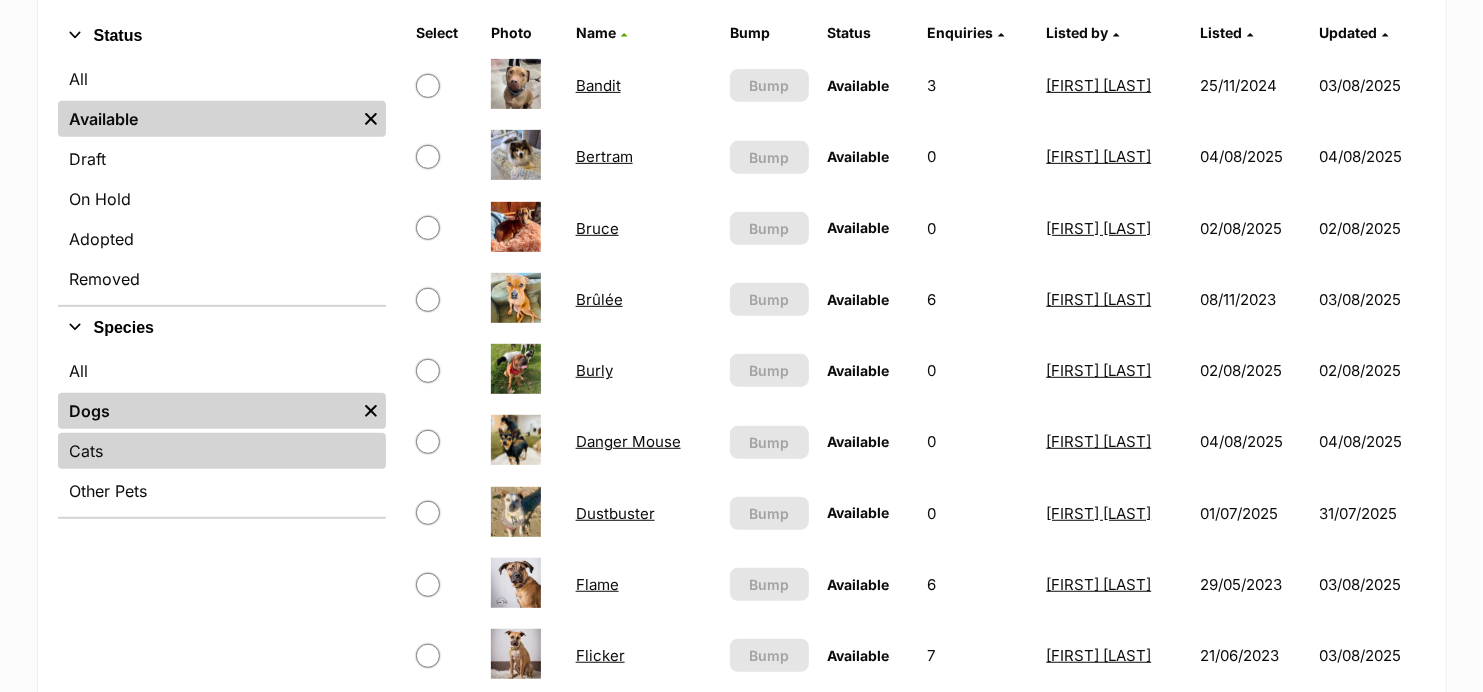 click on "Cats" at bounding box center [222, 451] 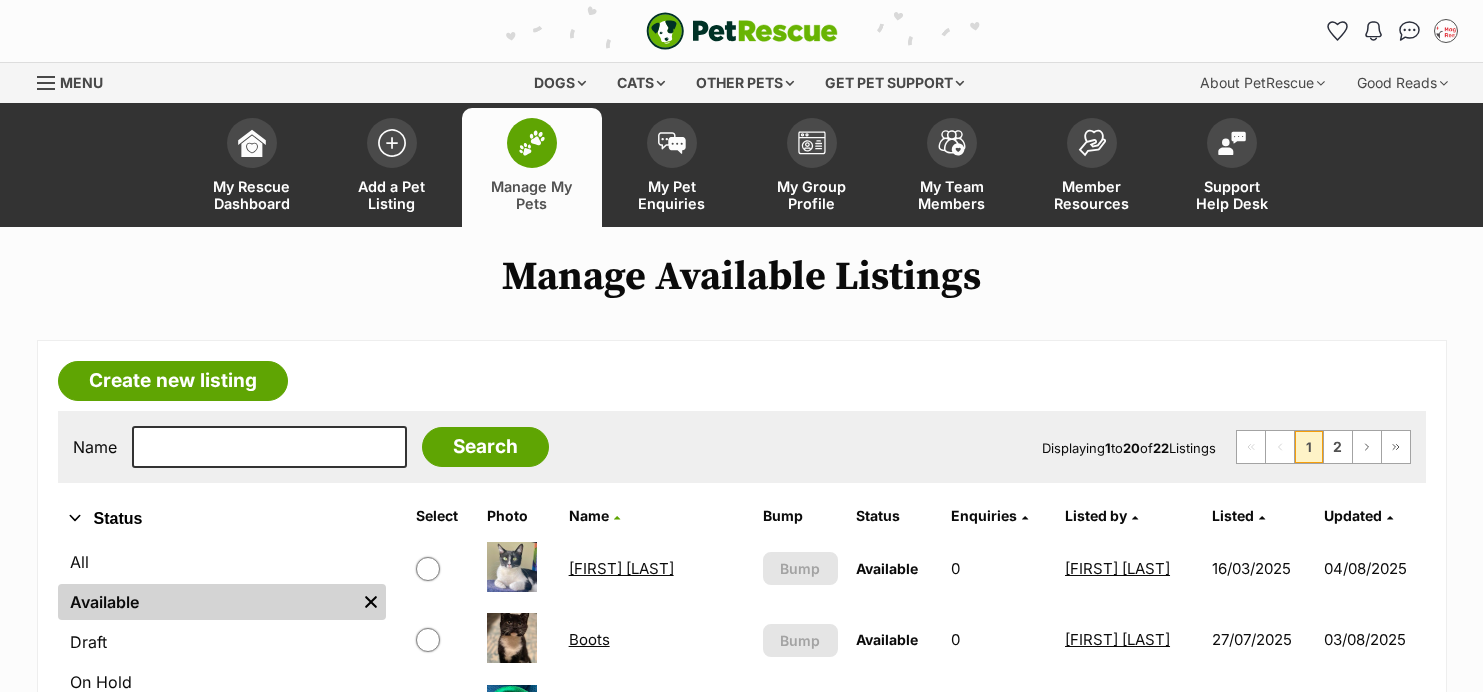scroll, scrollTop: 0, scrollLeft: 0, axis: both 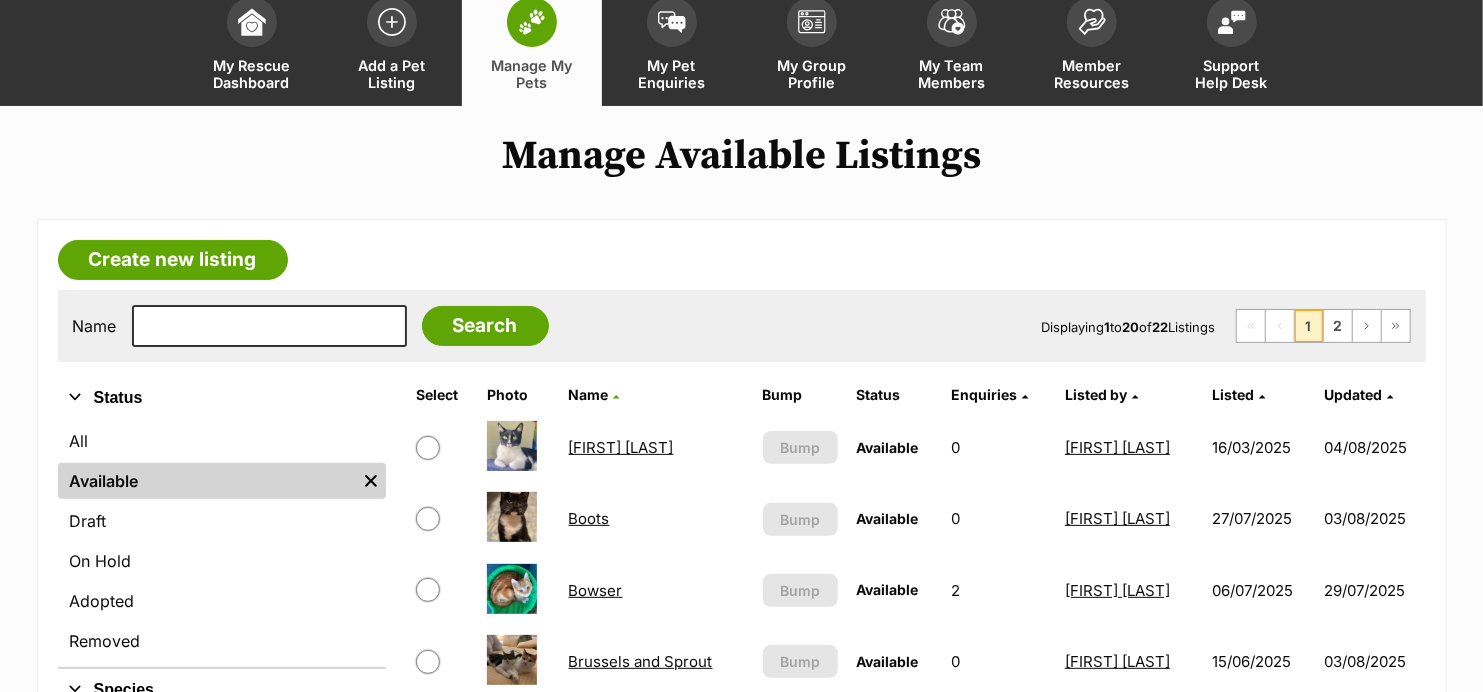 click on "[FIRST] [LAST]" at bounding box center (621, 447) 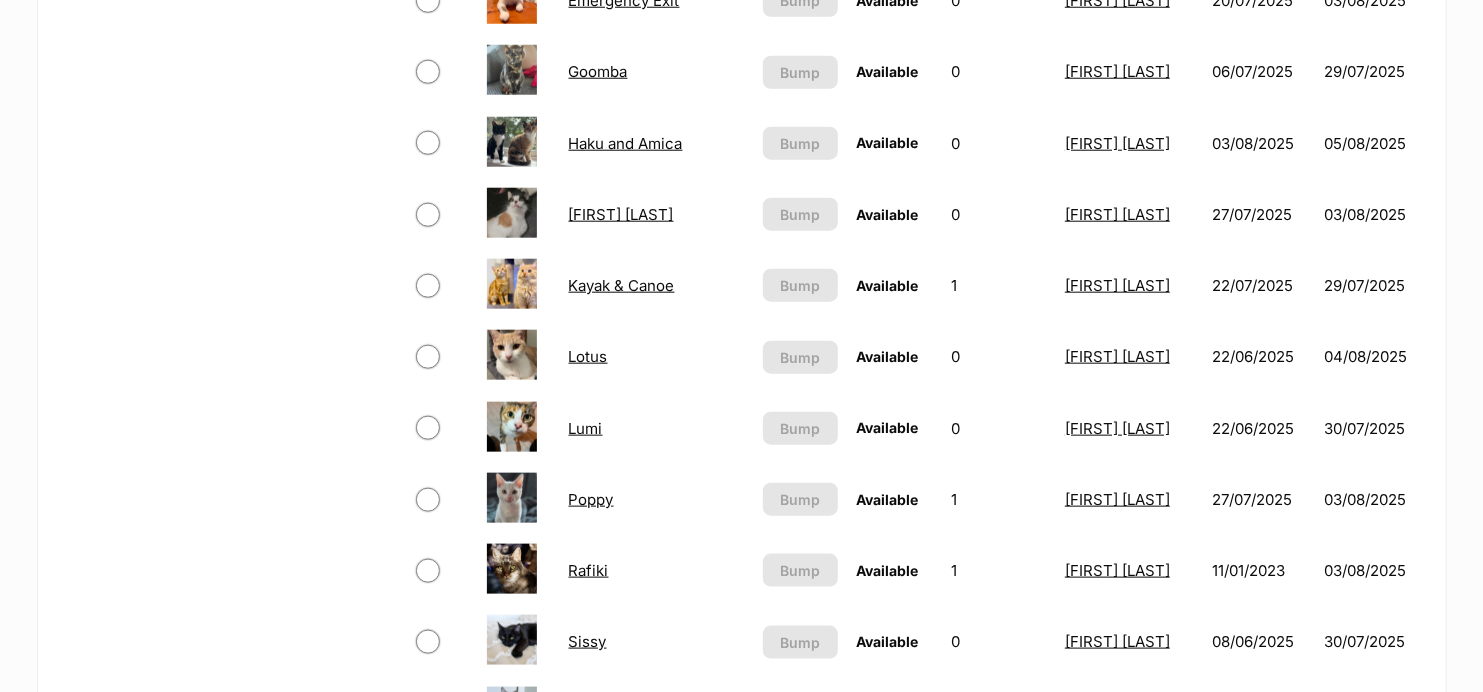 scroll, scrollTop: 1152, scrollLeft: 0, axis: vertical 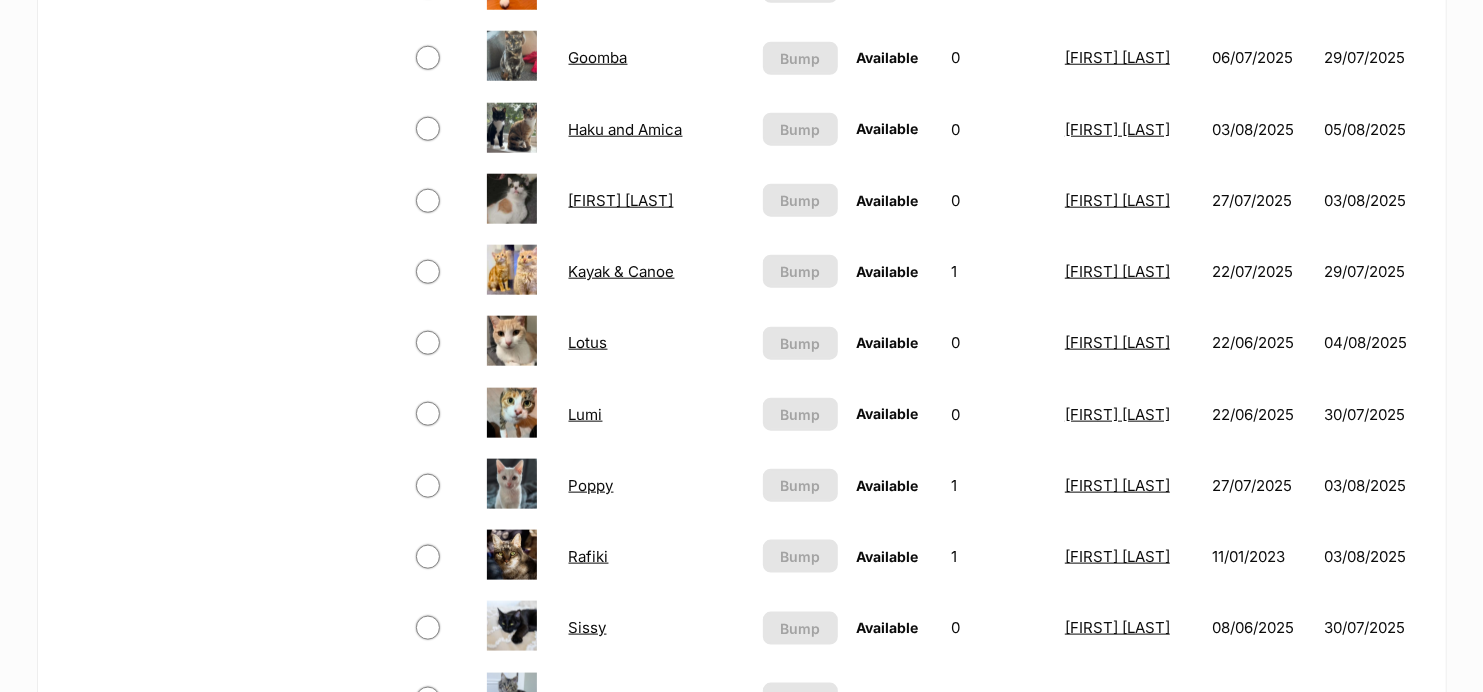 click on "Poppy" at bounding box center [591, 485] 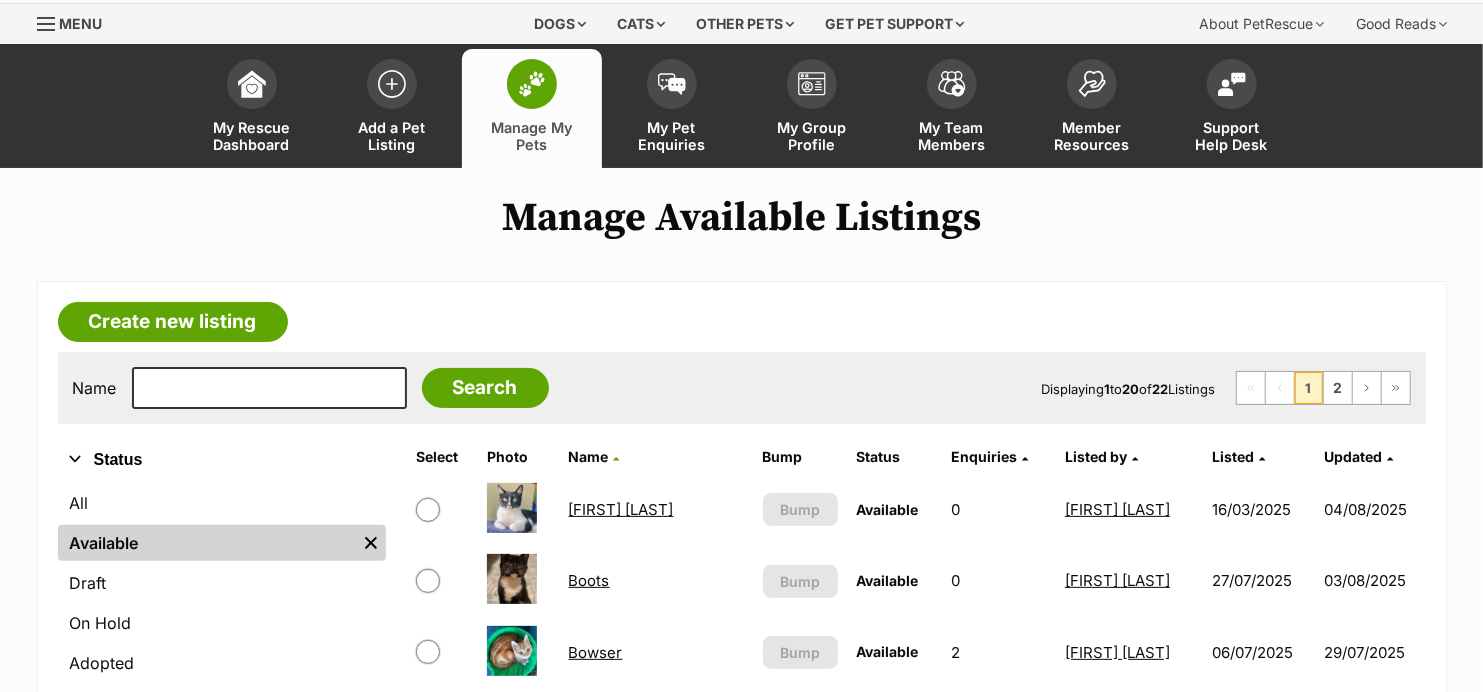scroll, scrollTop: 60, scrollLeft: 0, axis: vertical 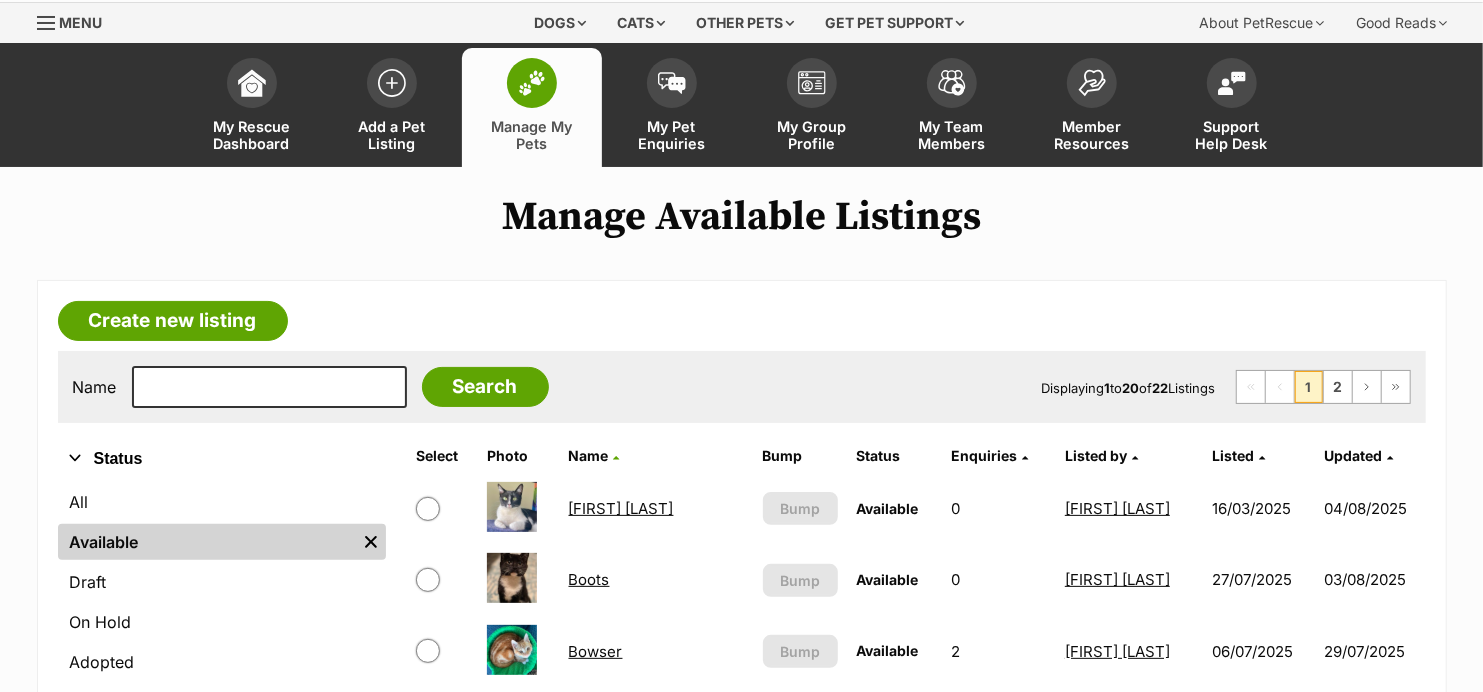 click on "[FIRST] [LAST]" at bounding box center (621, 508) 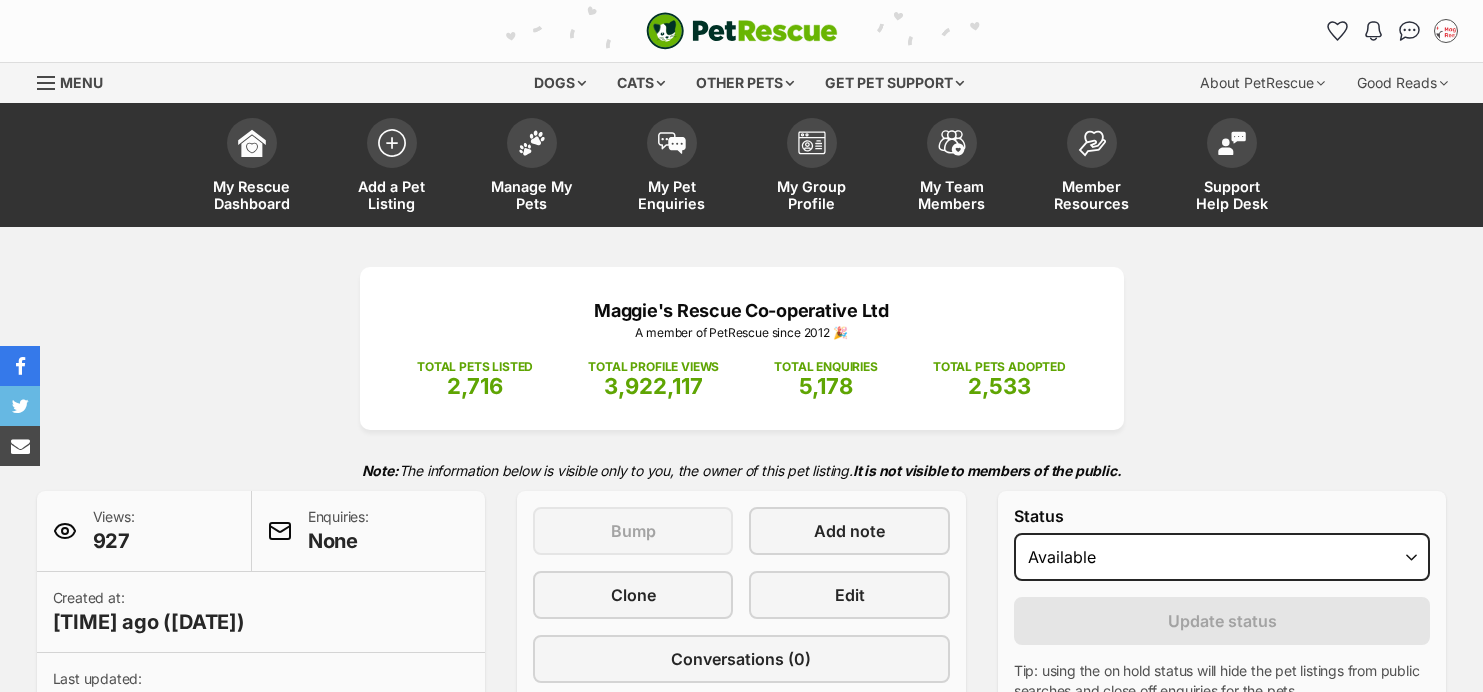 scroll, scrollTop: 0, scrollLeft: 0, axis: both 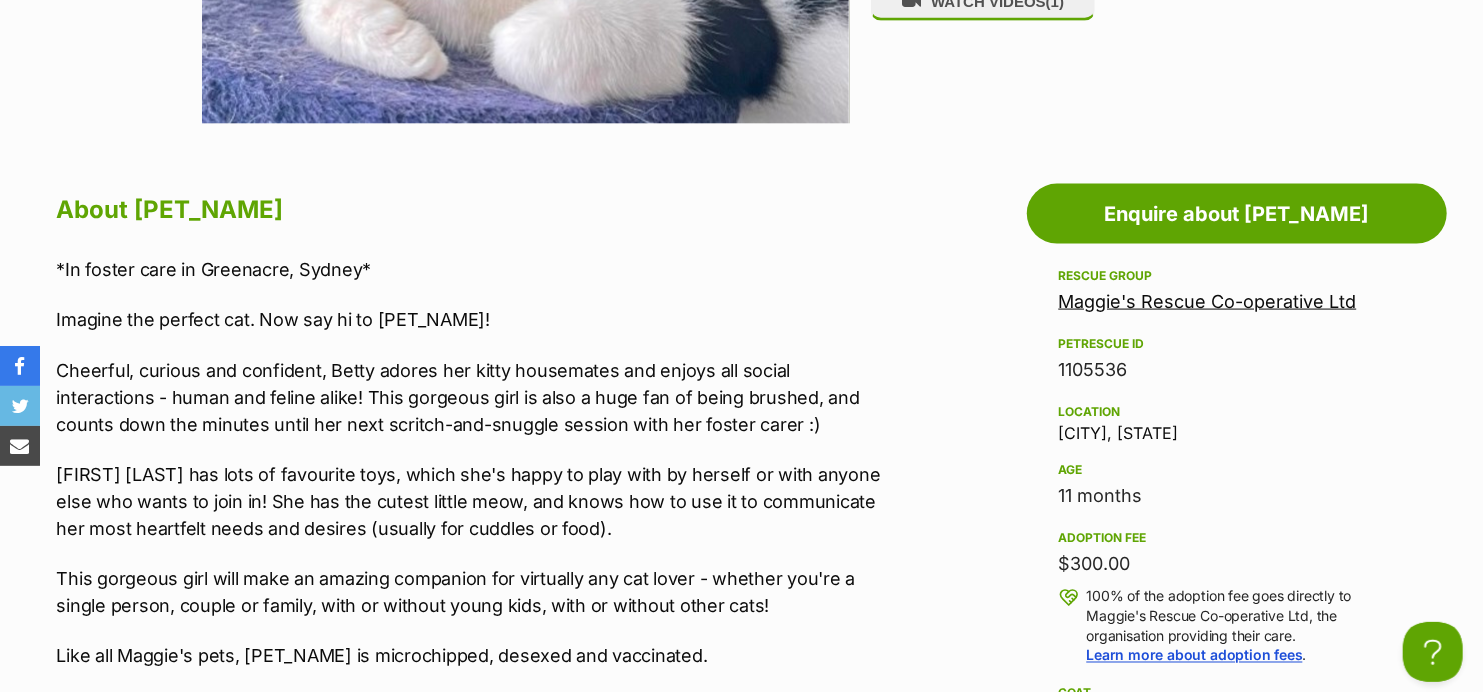 click on "Advertisement
Adoption information
I've been adopted!
This pet is no longer available
On Hold
Enquire about [PET_NAME]
Find available pets like this!
Rescue group
Maggie's Rescue Co-operative Ltd
PetRescue ID
1105536
Location
[CITY], [STATE]
Age
11 months
Adoption fee
$300.00
100% of the adoption fee goes directly to Maggie's Rescue Co-operative Ltd, the organisation providing their care.
Learn more about adoption fees .
Coat
Short
Rehoming organisation
R251000055
Last updated
04 Aug, 2025
Pre-adoption checks
Desexed
Vaccinated
Interstate adoption (ACT, NSW)
Wormed
About [PET_NAME]
*In foster care in Greenacre, Sydney*
Imagine the perfect cat. Now say hi to [PET_NAME]!
Medical notes" at bounding box center (742, 1448) 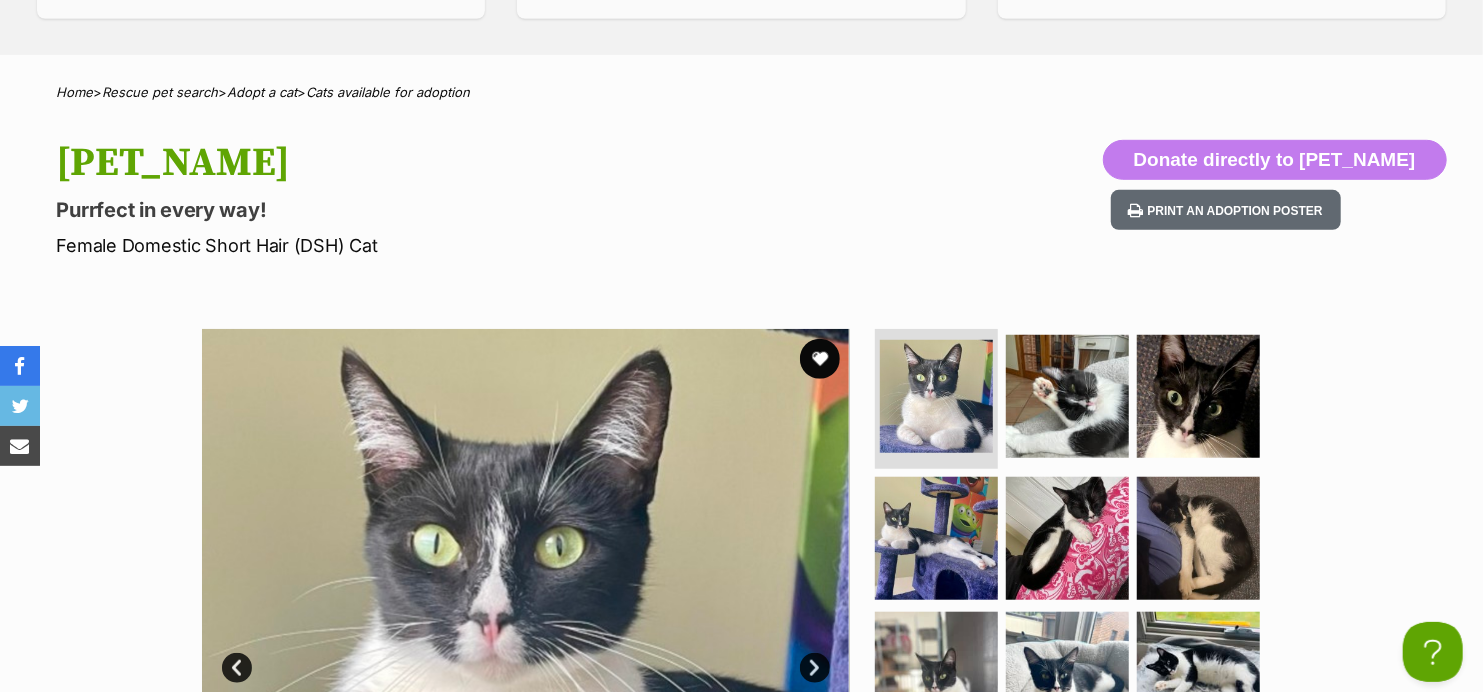 scroll, scrollTop: 373, scrollLeft: 0, axis: vertical 